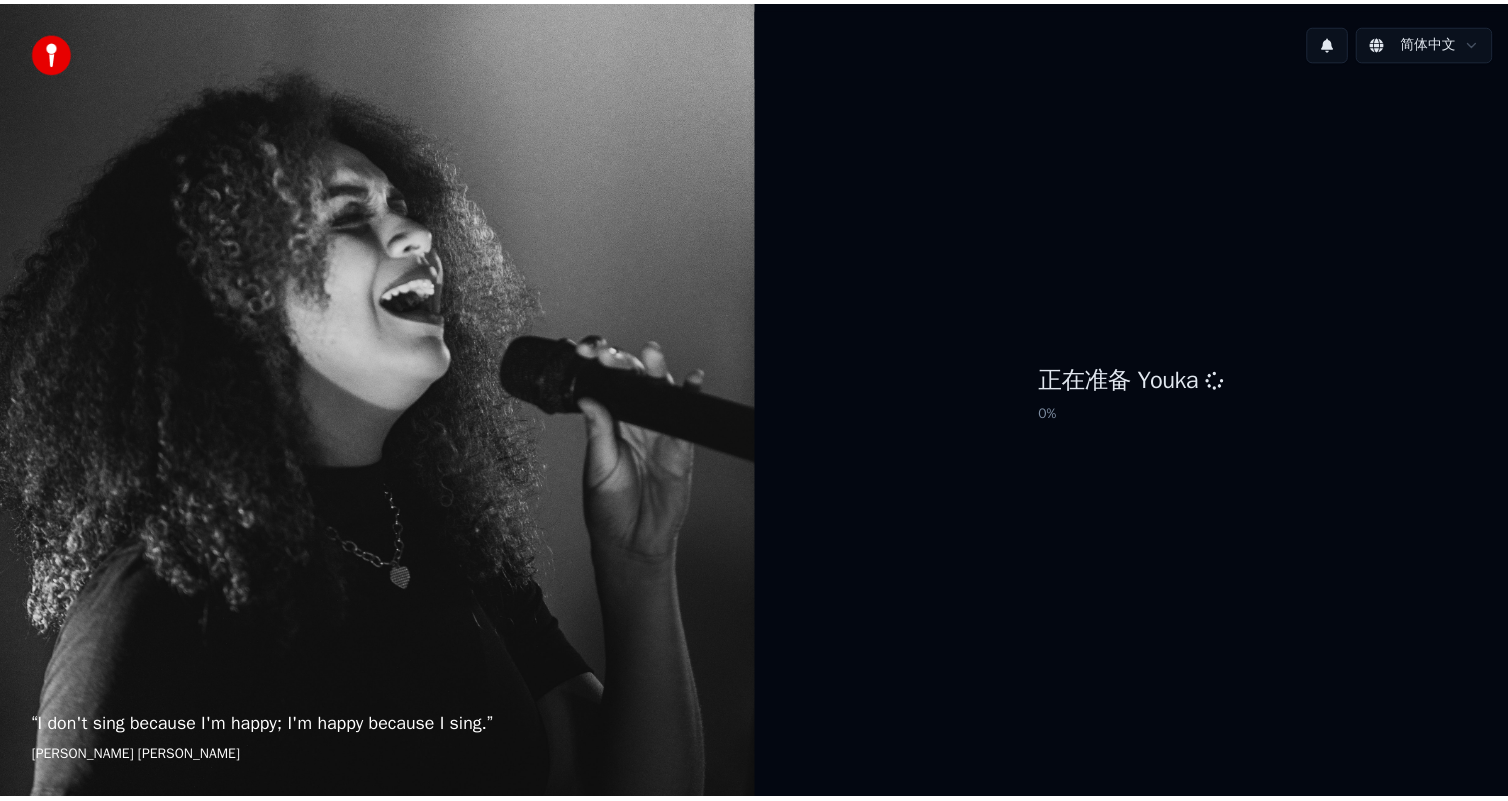 scroll, scrollTop: 0, scrollLeft: 0, axis: both 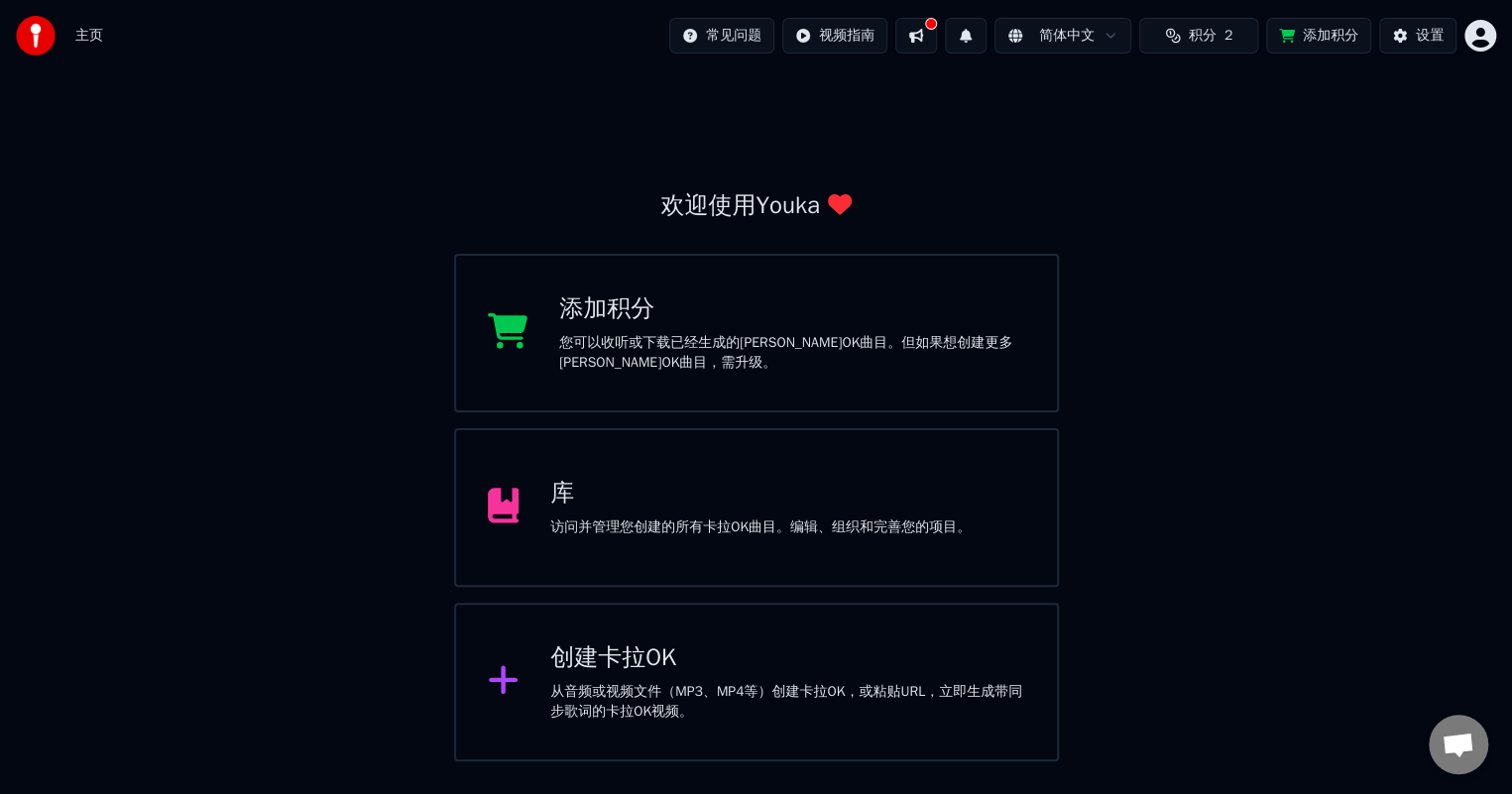 click on "访问并管理您创建的所有卡拉OK曲目。编辑、组织和完善您的项目。" at bounding box center (760, 527) 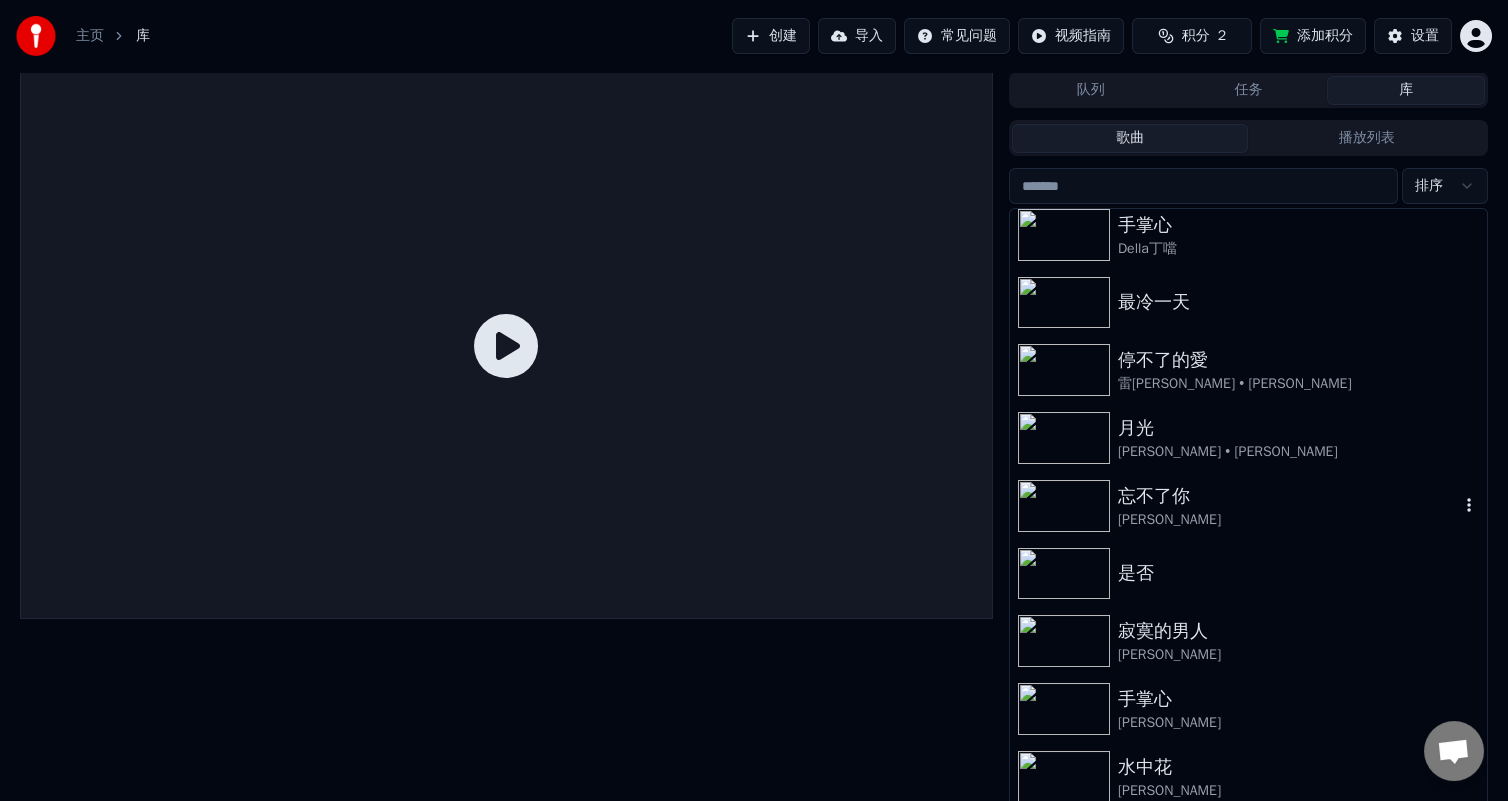 scroll, scrollTop: 281, scrollLeft: 0, axis: vertical 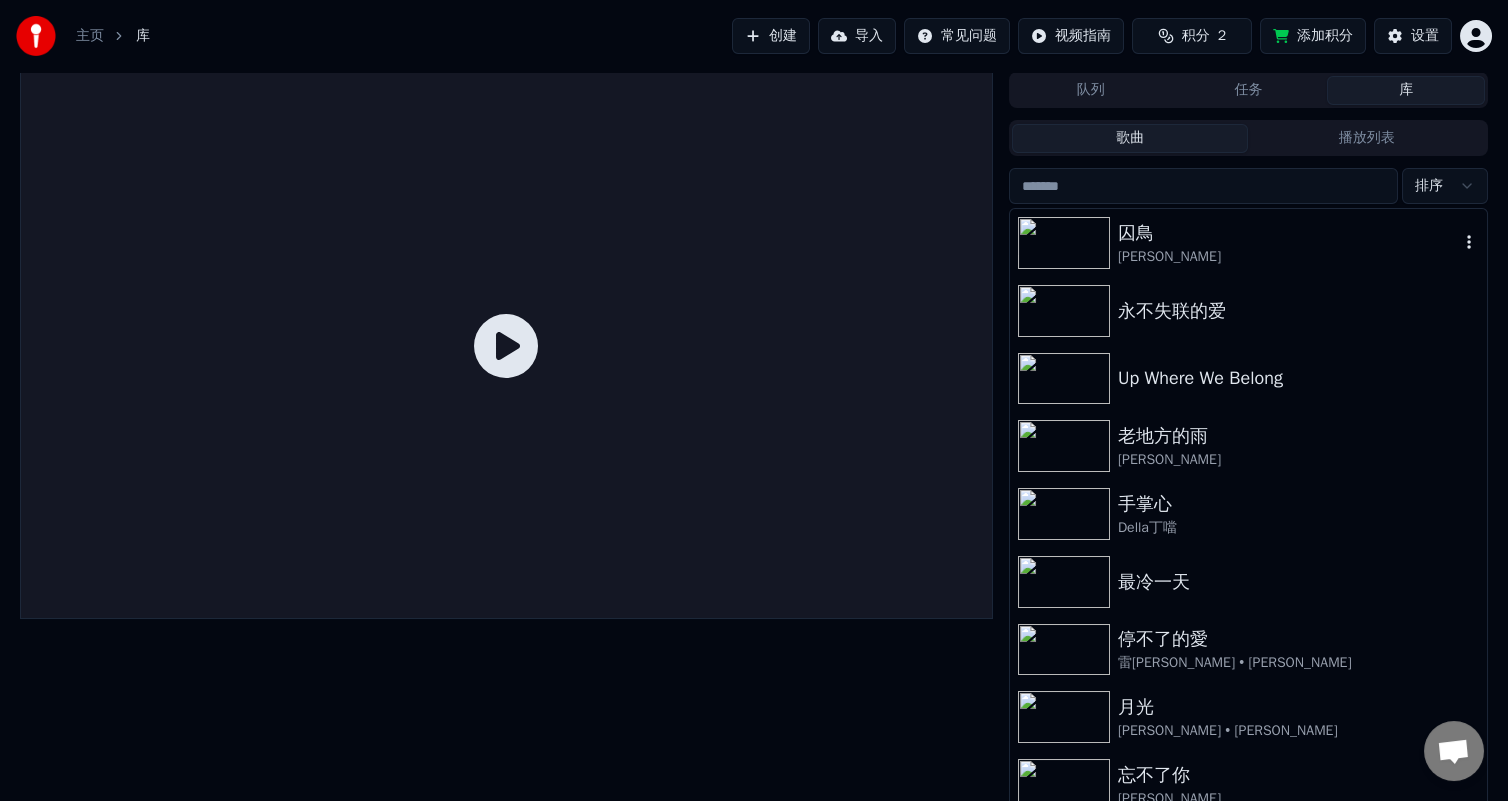 click at bounding box center [1064, 243] 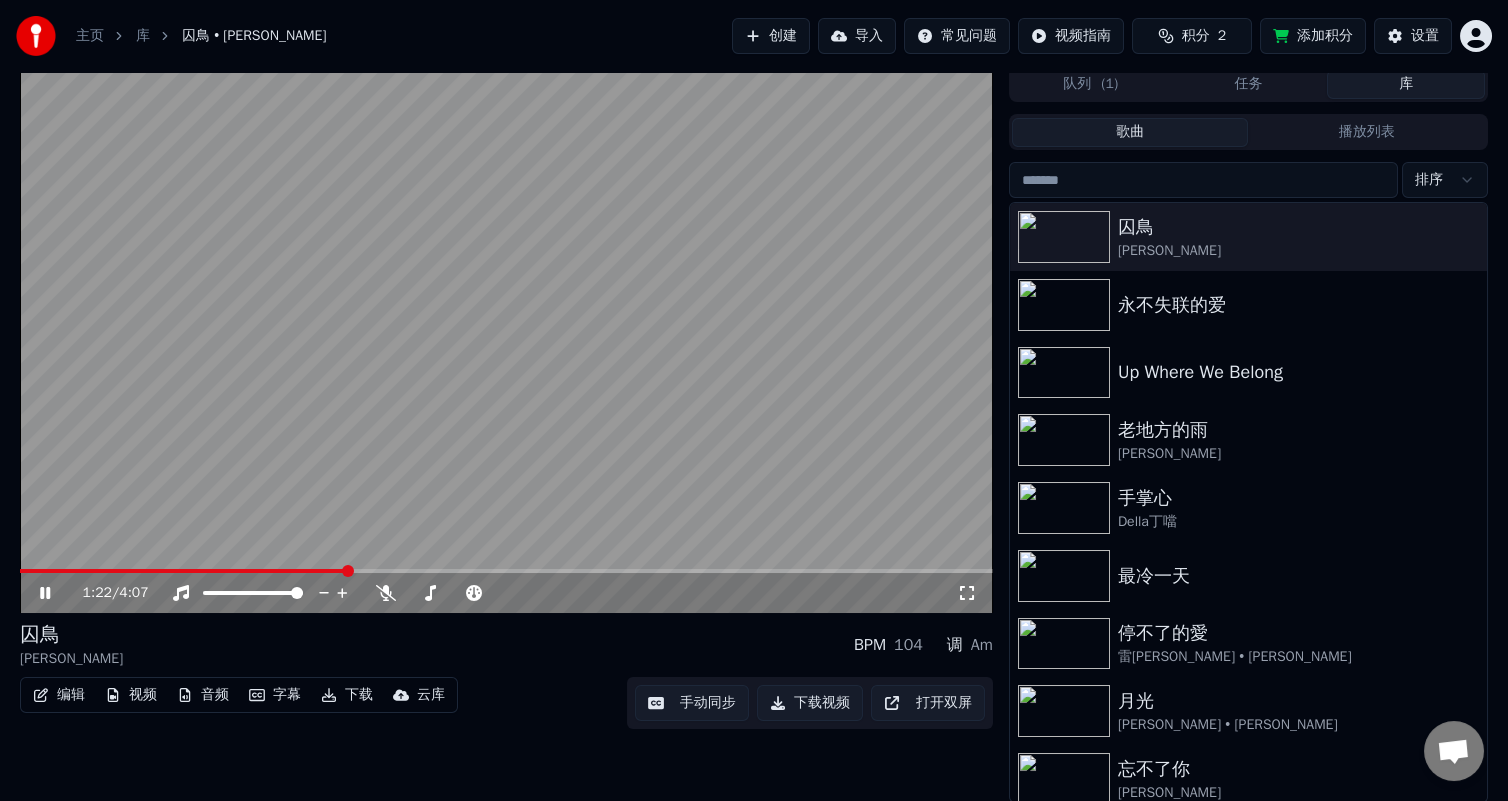 scroll, scrollTop: 7, scrollLeft: 0, axis: vertical 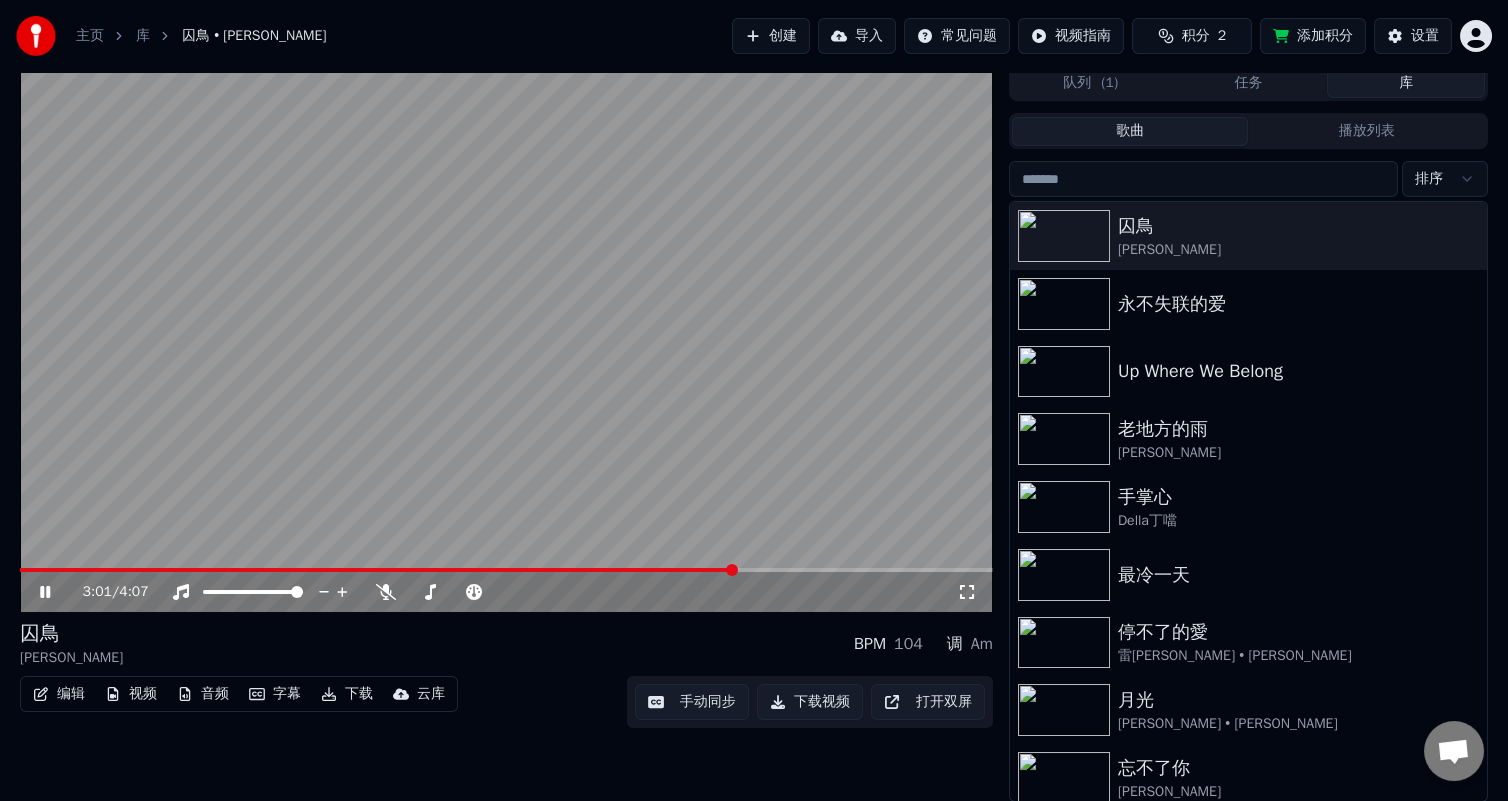 click on "云库" at bounding box center [431, 694] 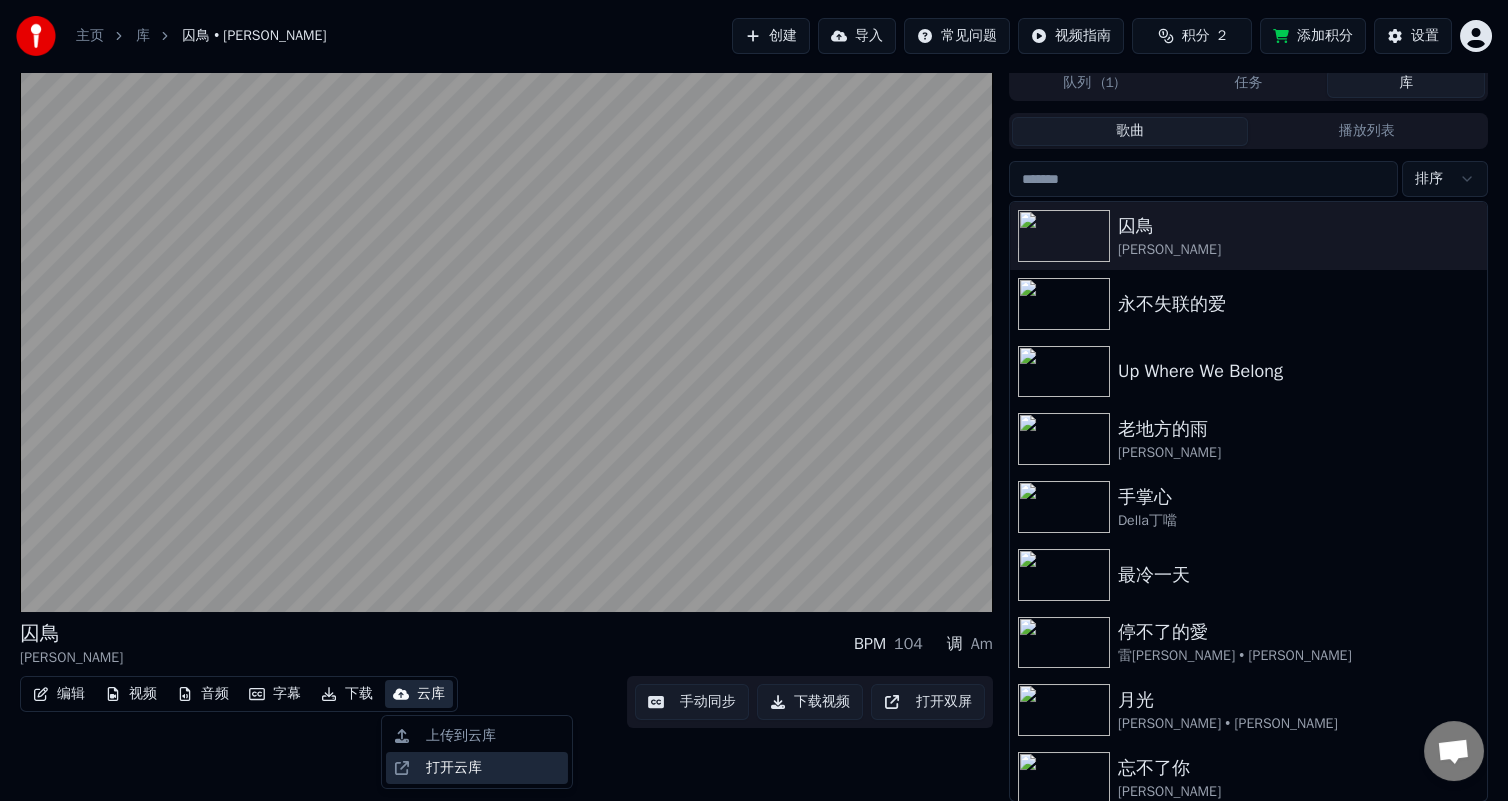 click on "打开云库" at bounding box center (454, 768) 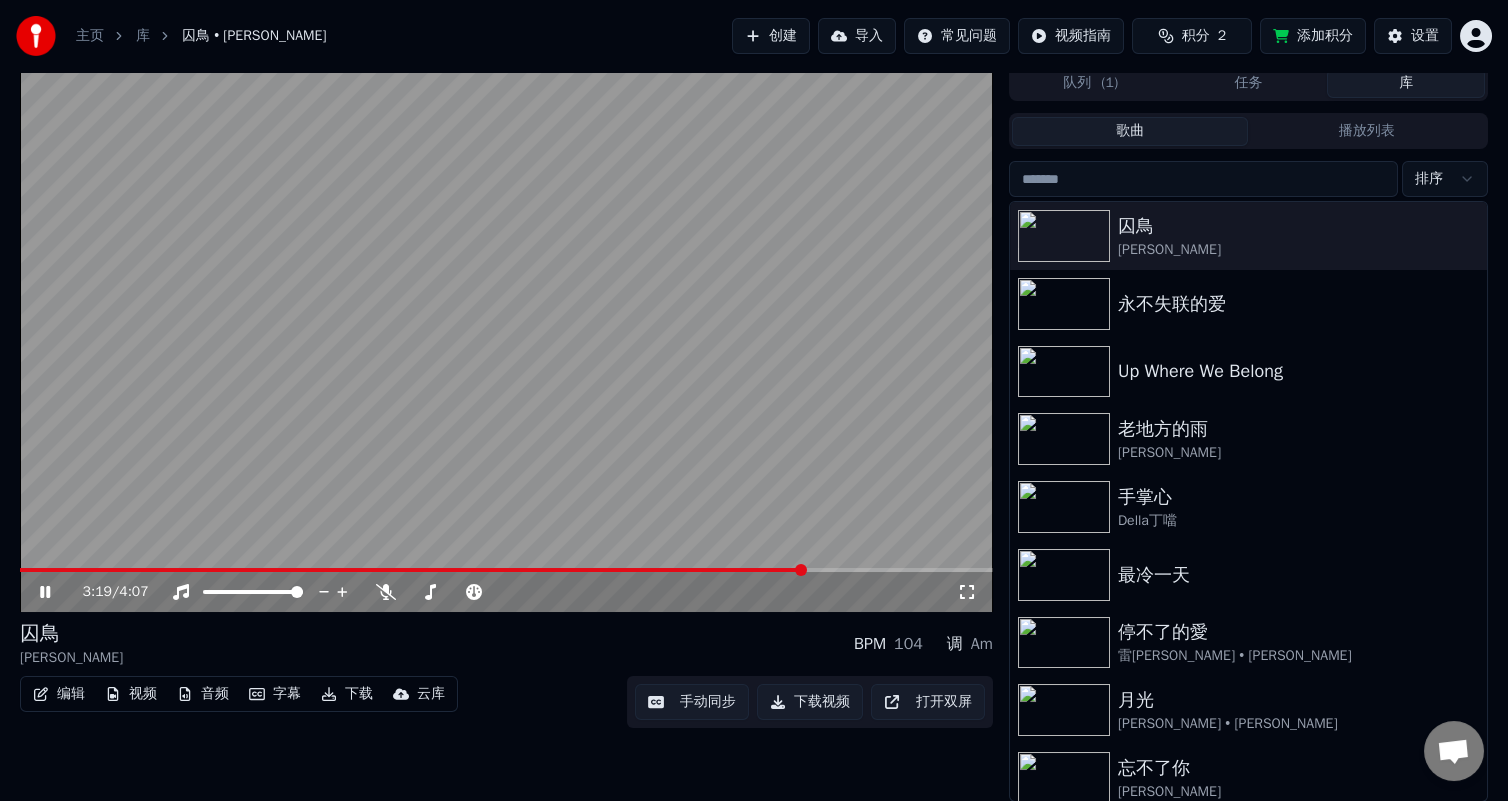 click 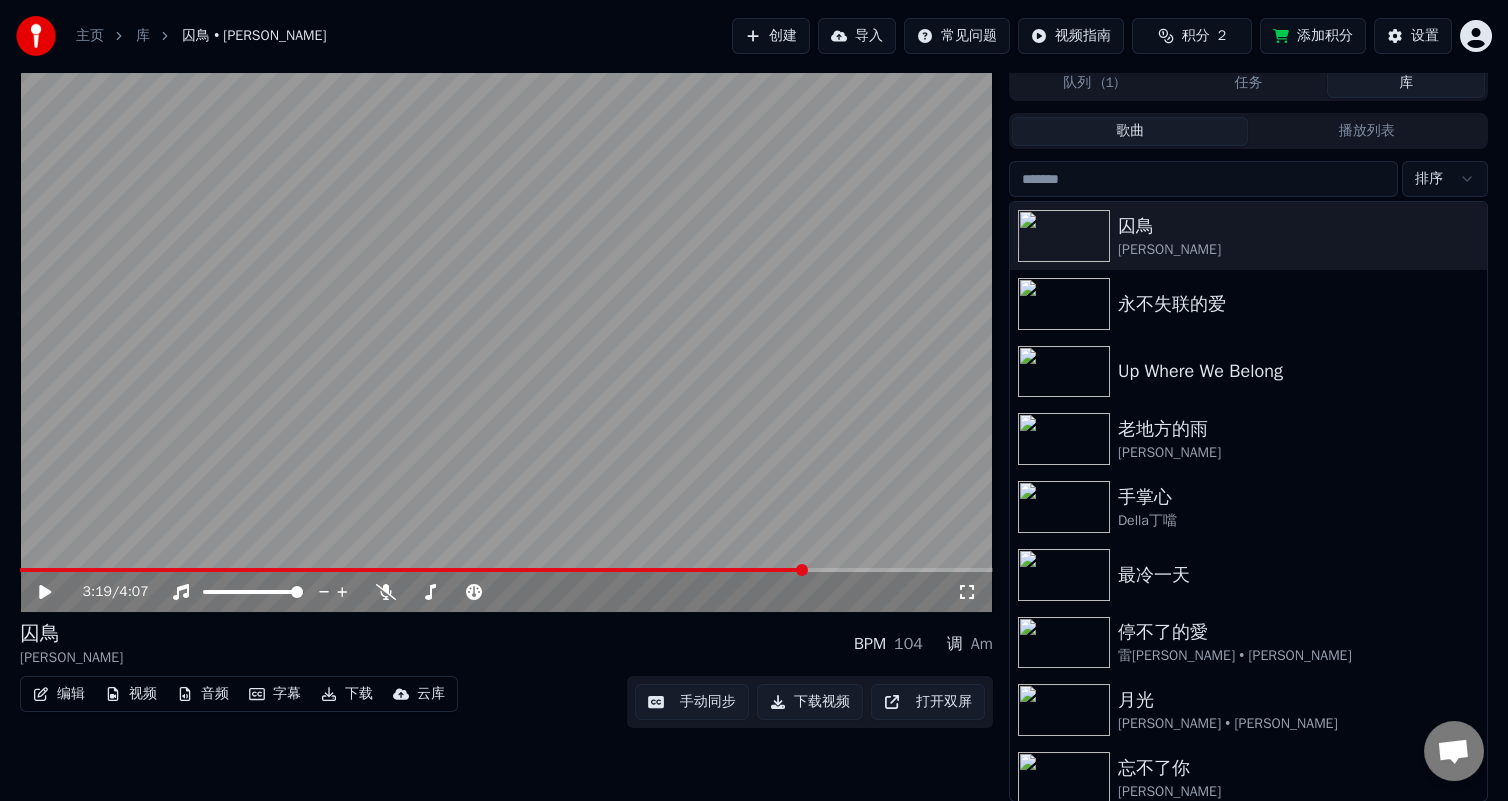 scroll, scrollTop: 0, scrollLeft: 0, axis: both 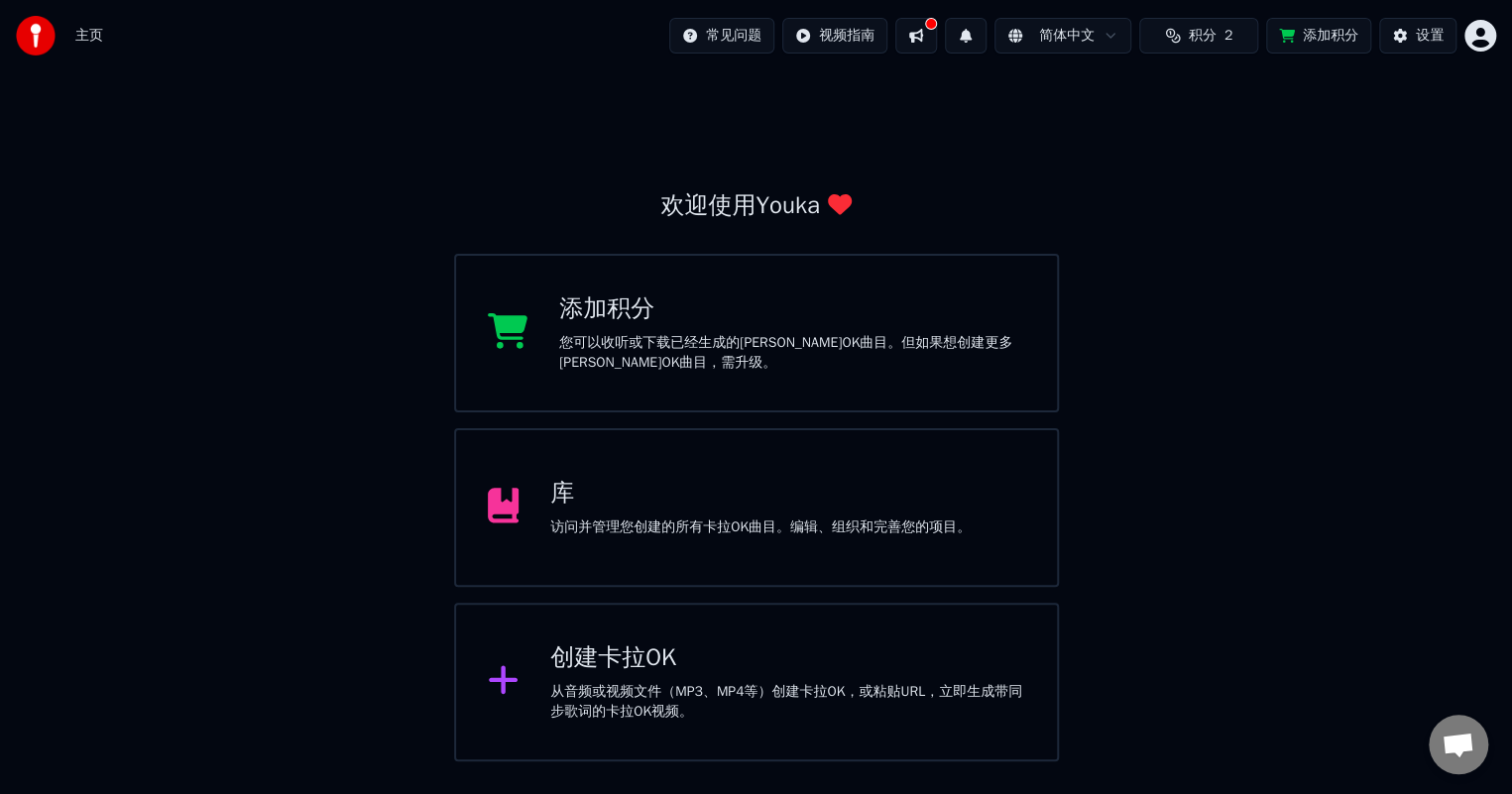 click on "访问并管理您创建的所有卡拉OK曲目。编辑、组织和完善您的项目。" at bounding box center (760, 527) 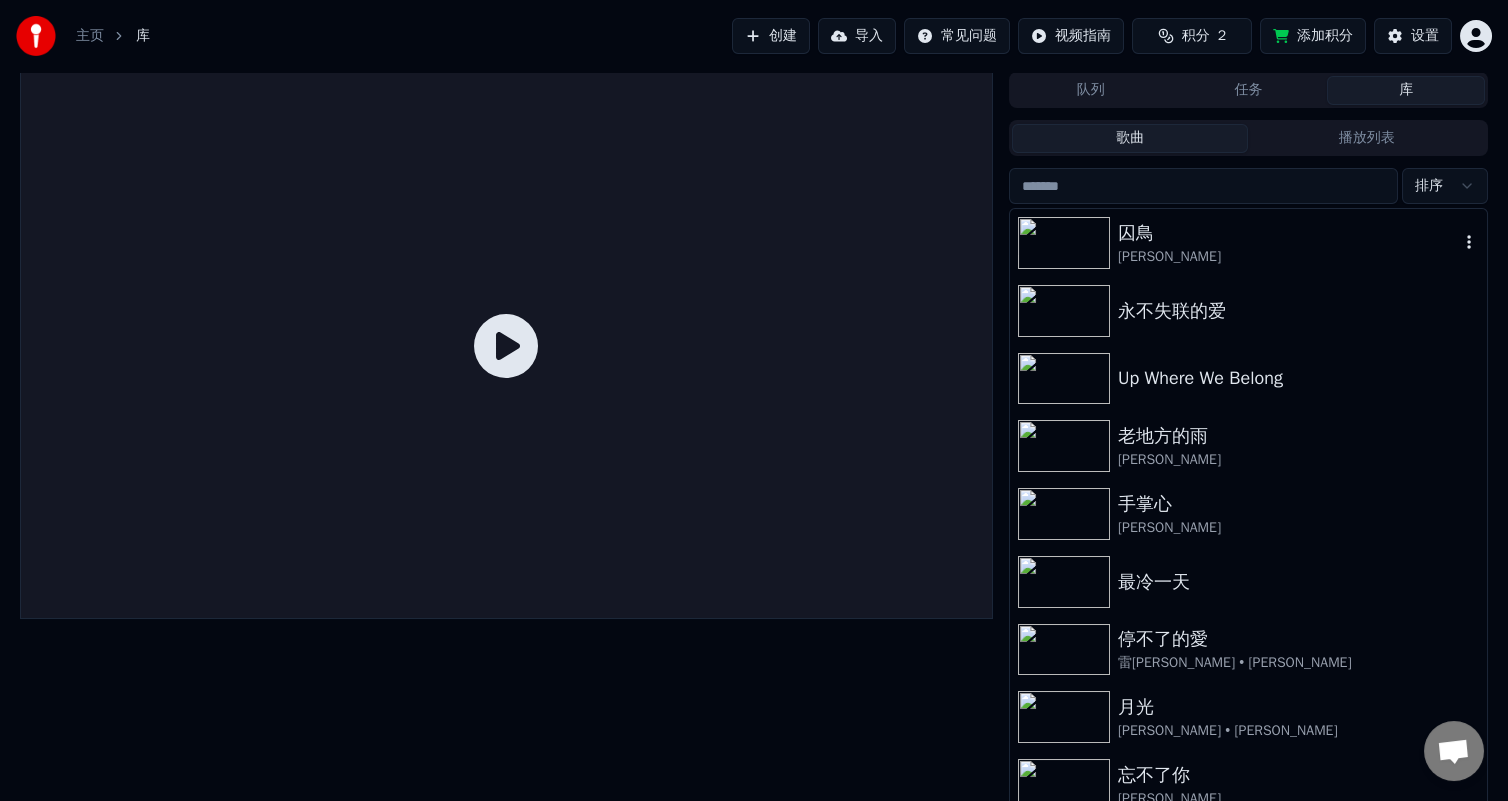 click on "囚鳥" at bounding box center (1288, 233) 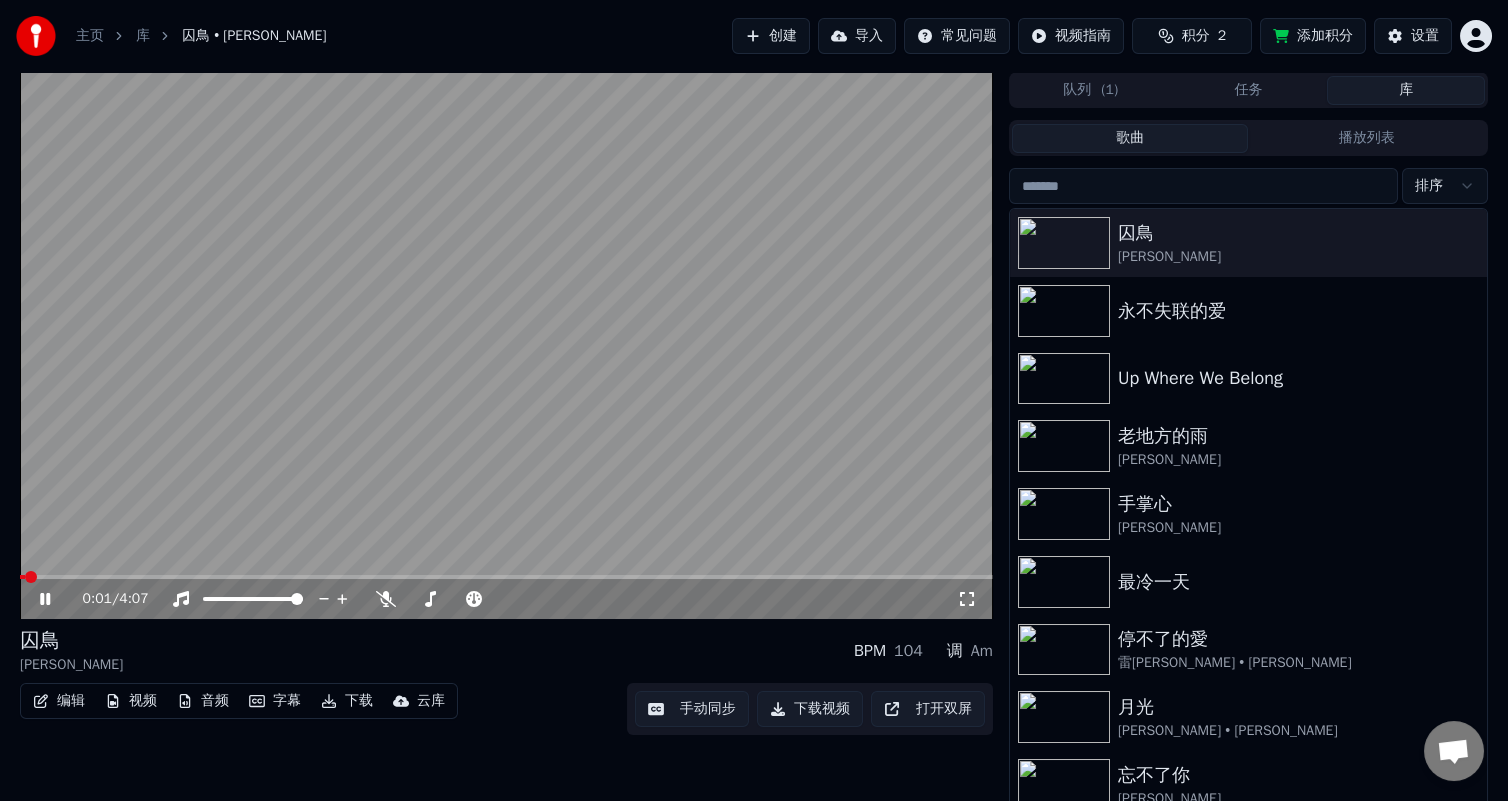 click on "云库" at bounding box center [431, 701] 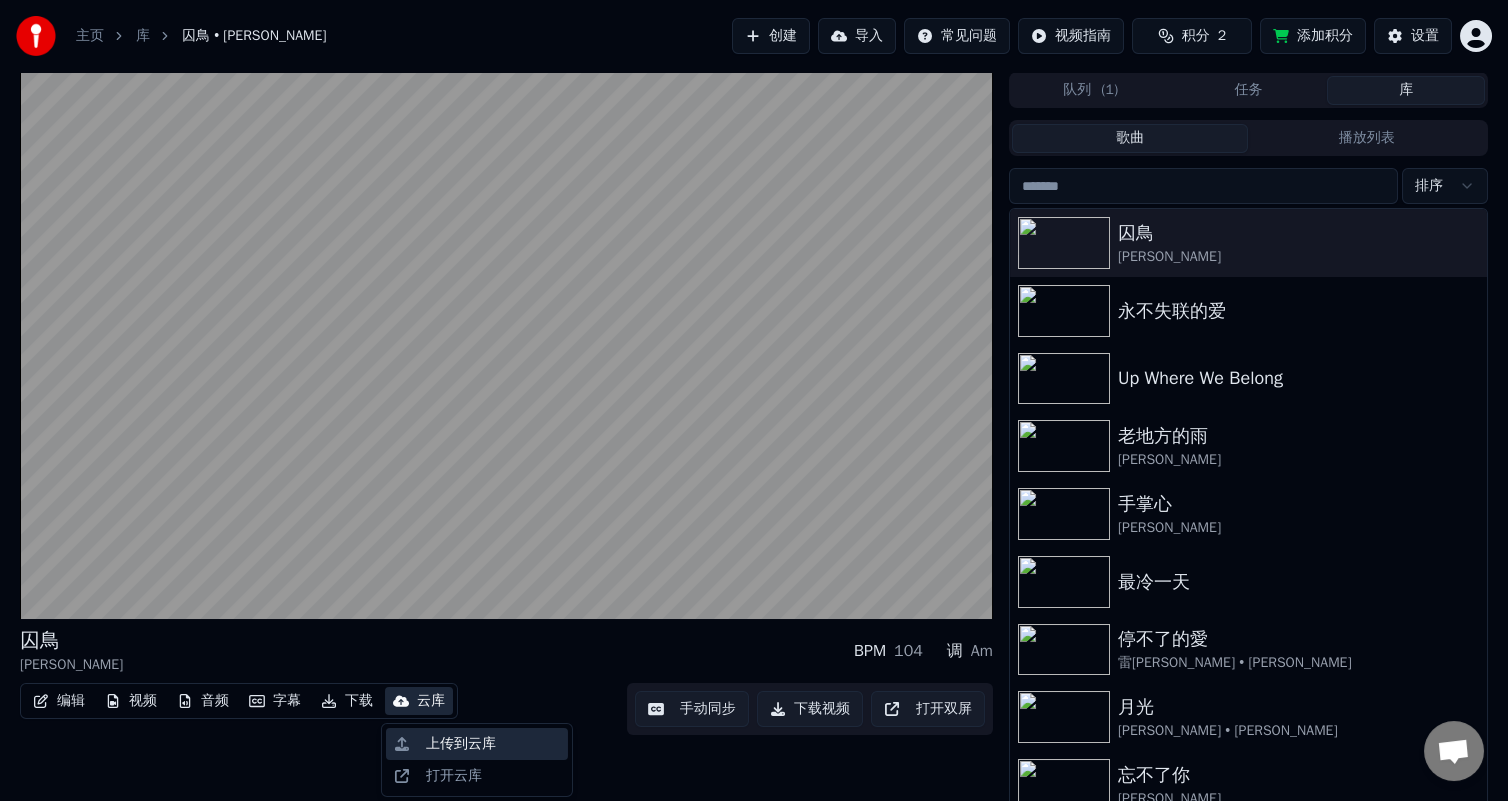 click on "上传到云库" at bounding box center [493, 744] 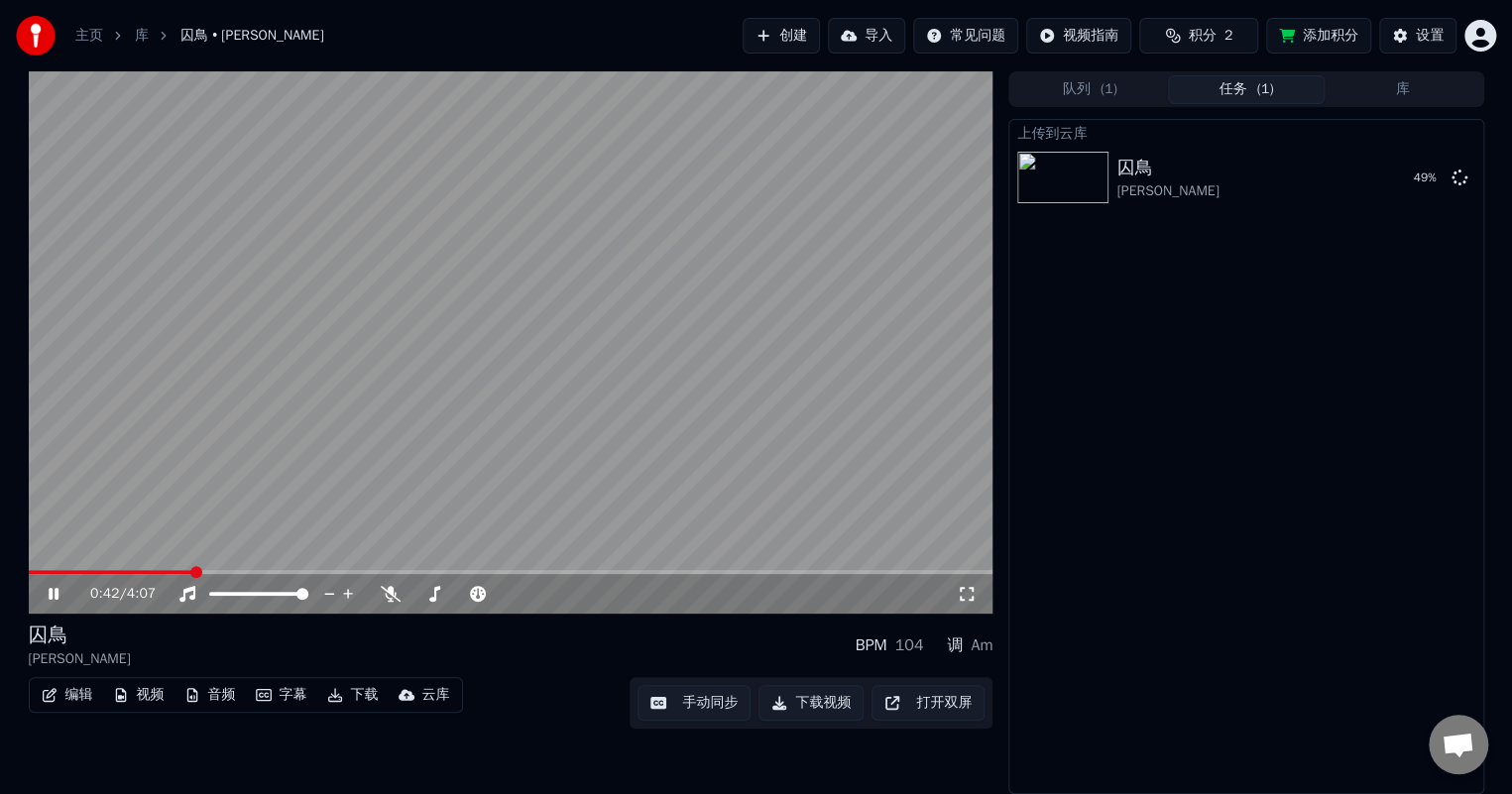 click at bounding box center [511, 342] 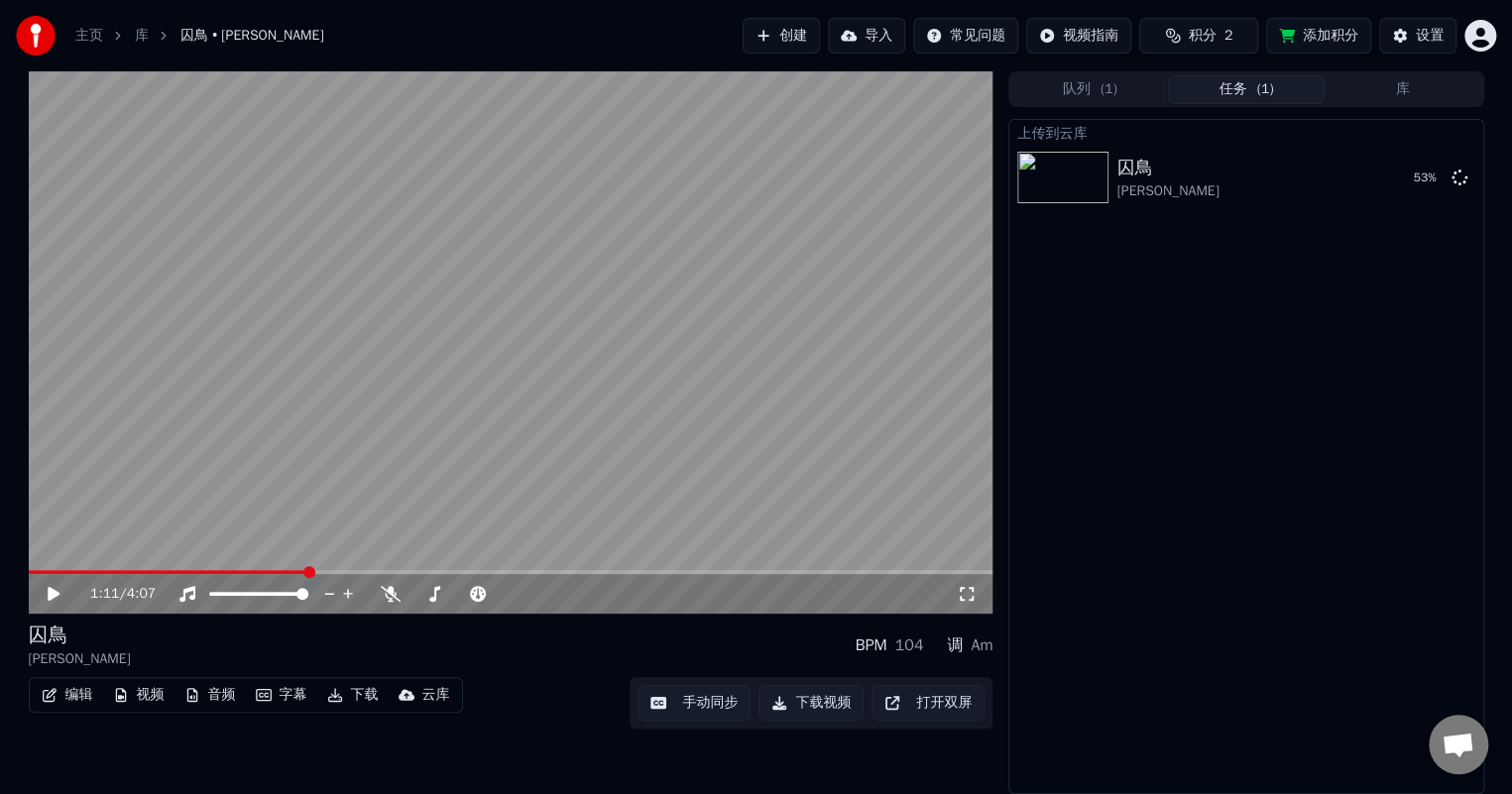 click 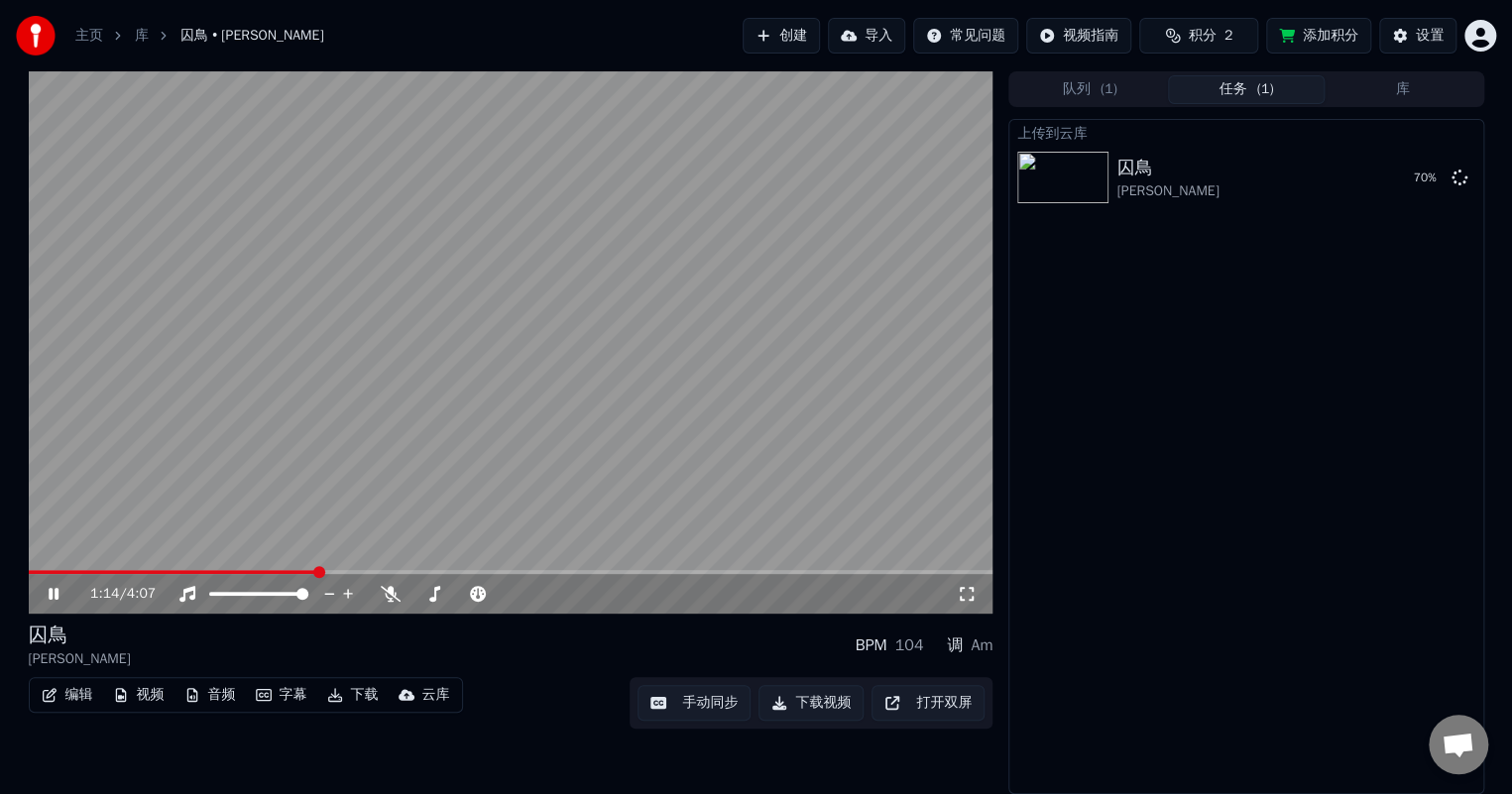 click on "1:14  /  4:07" at bounding box center [511, 594] 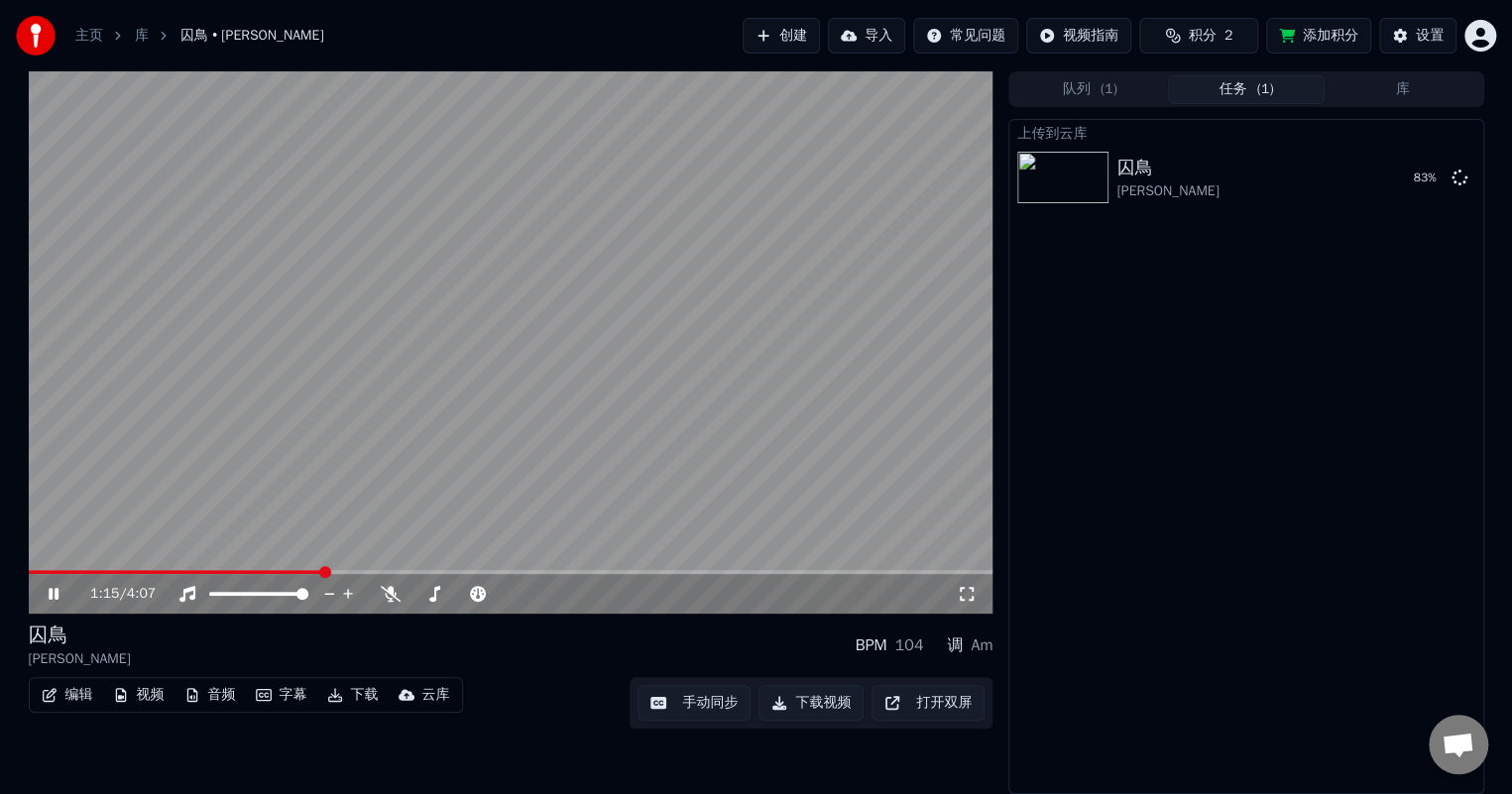 click 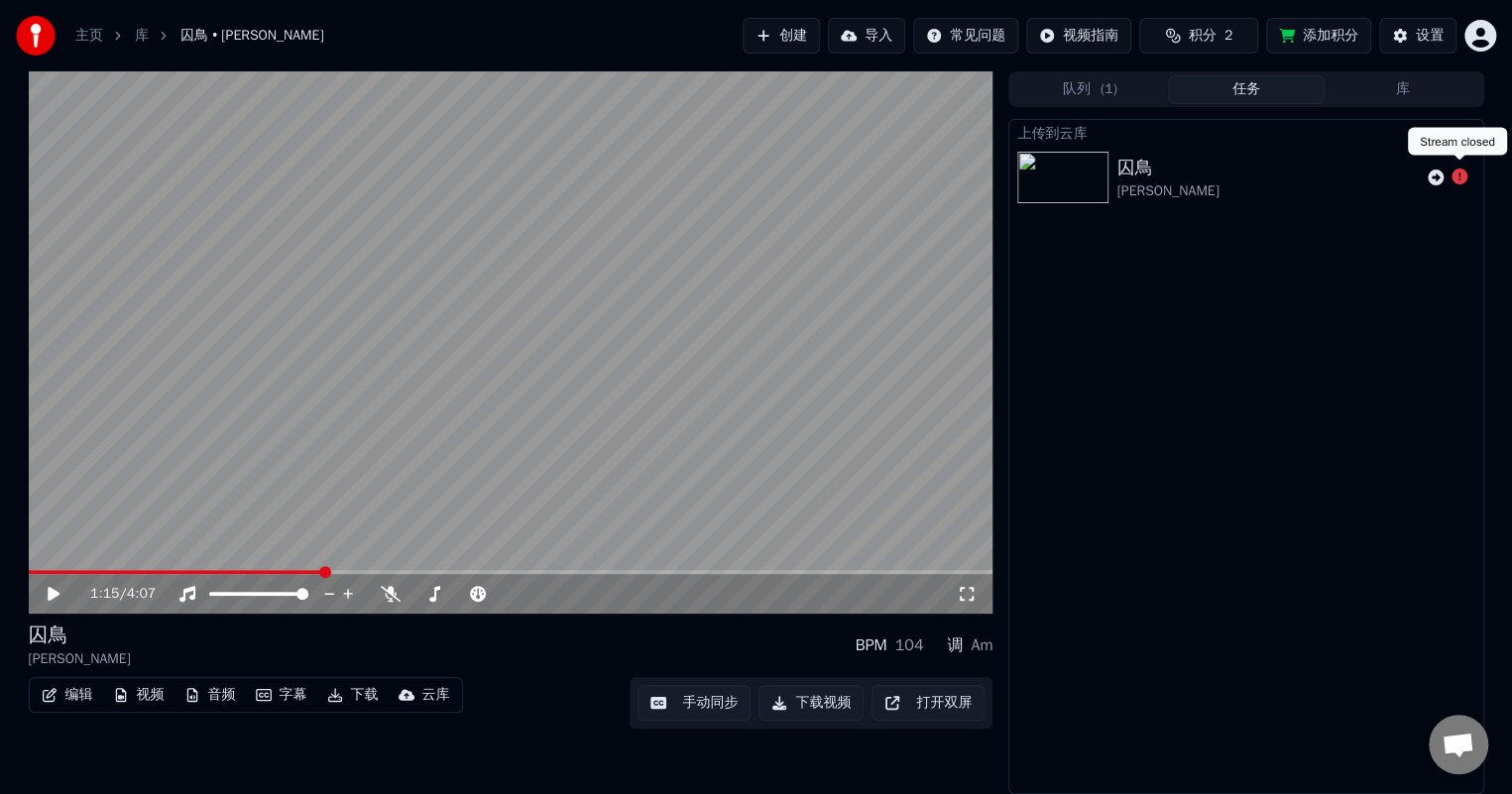 click 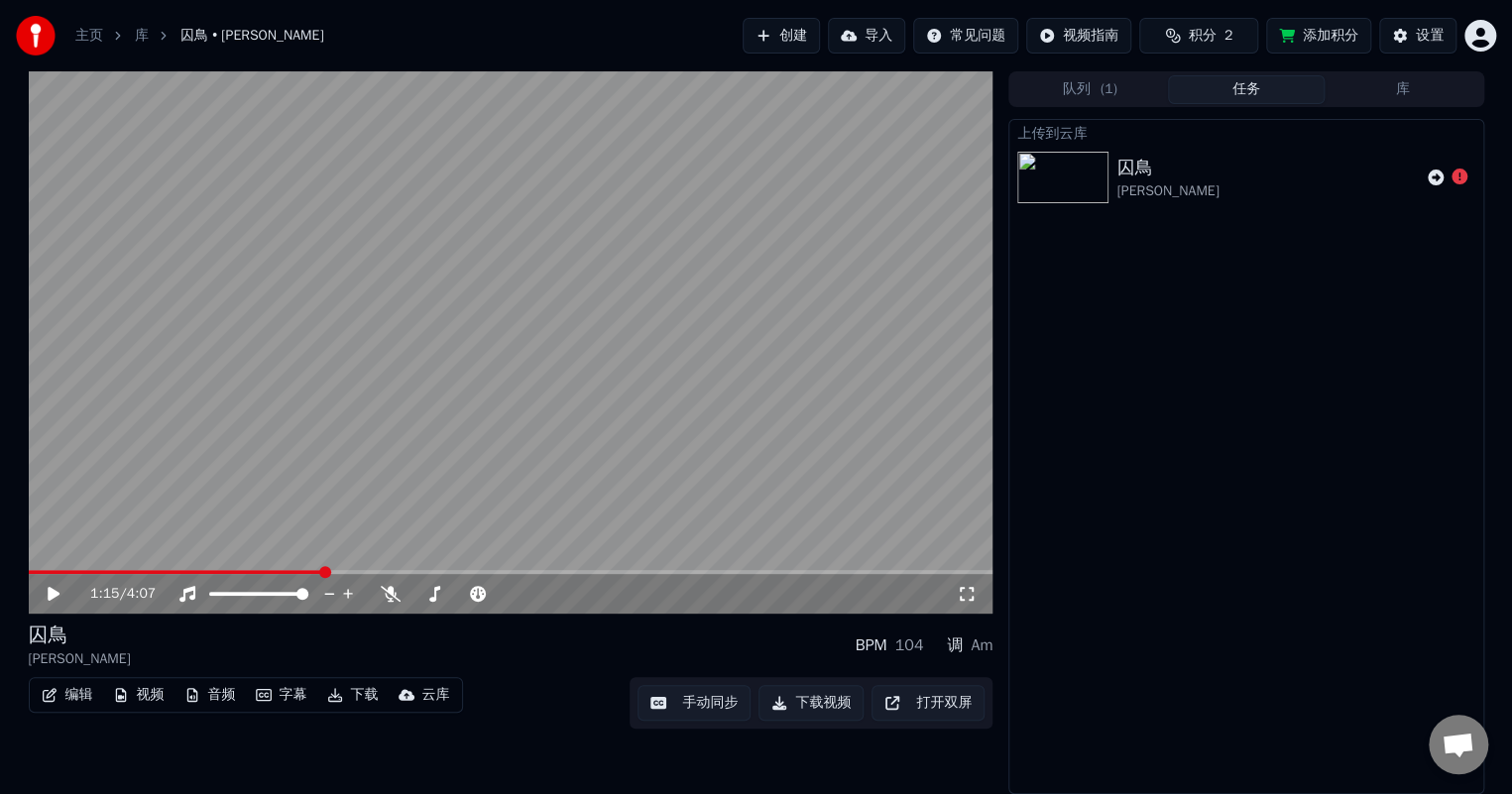 click 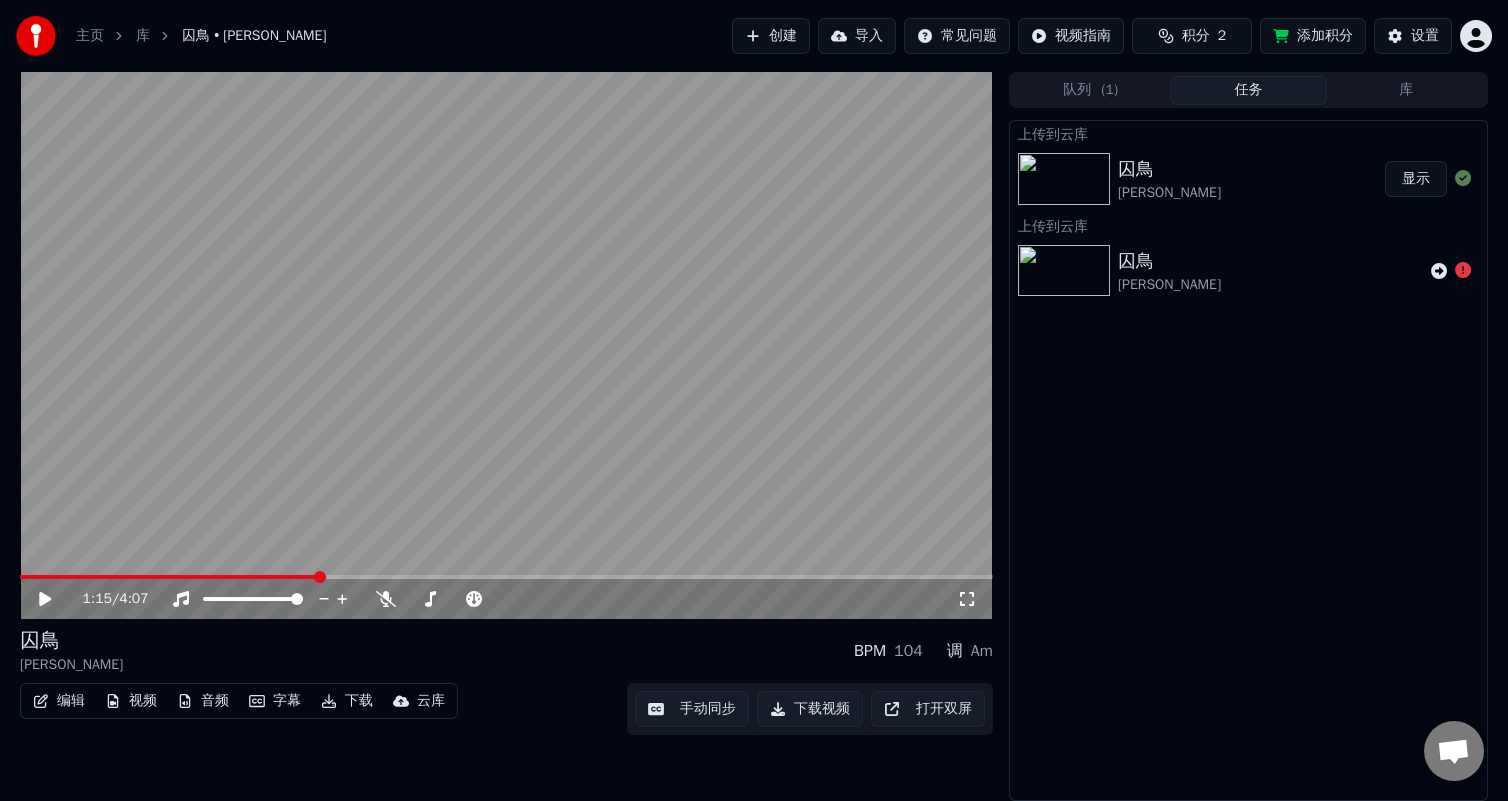 click on "库" at bounding box center [1406, 90] 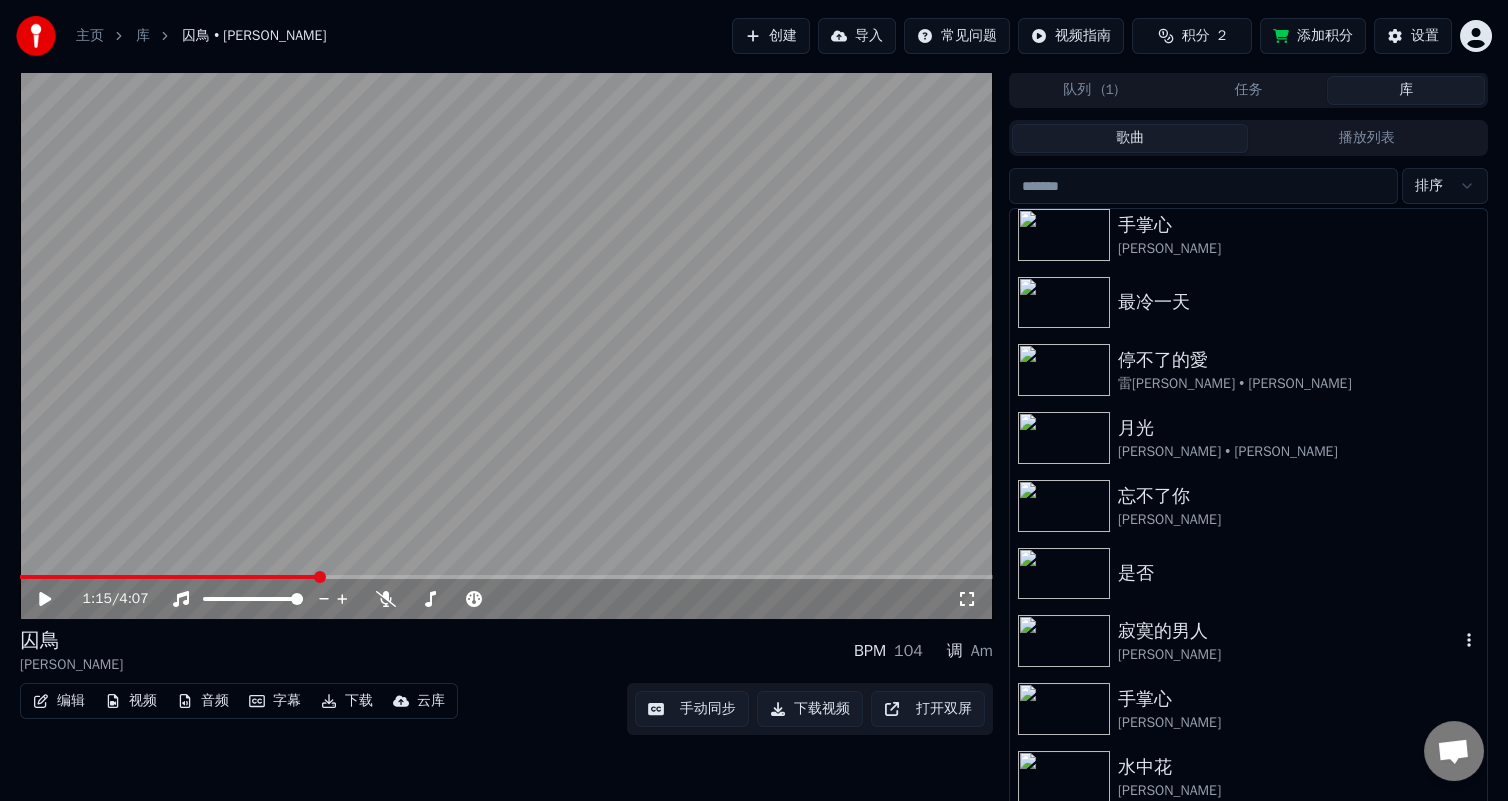 scroll, scrollTop: 280, scrollLeft: 0, axis: vertical 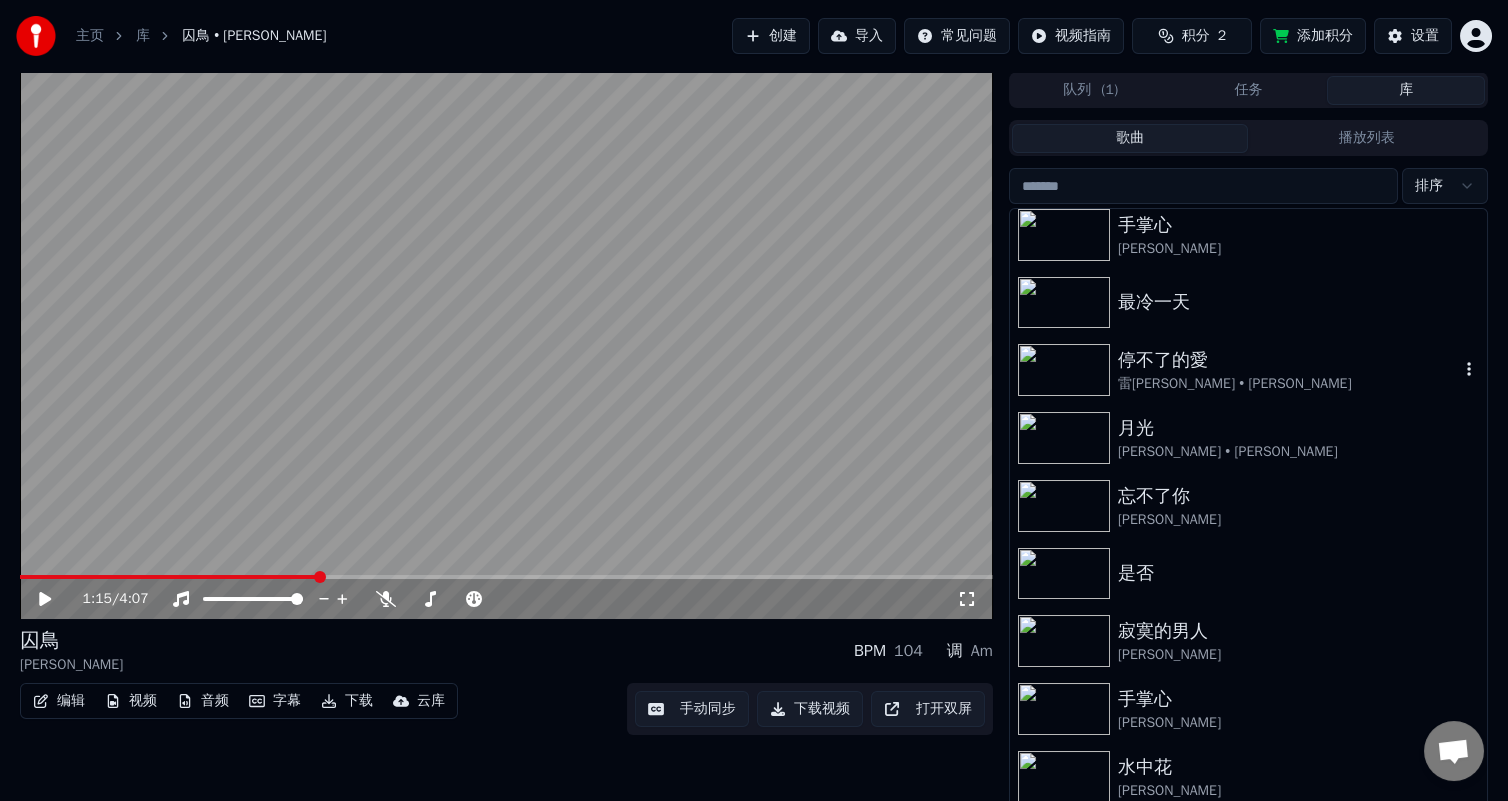 click on "雷[PERSON_NAME] • [PERSON_NAME]" at bounding box center [1288, 384] 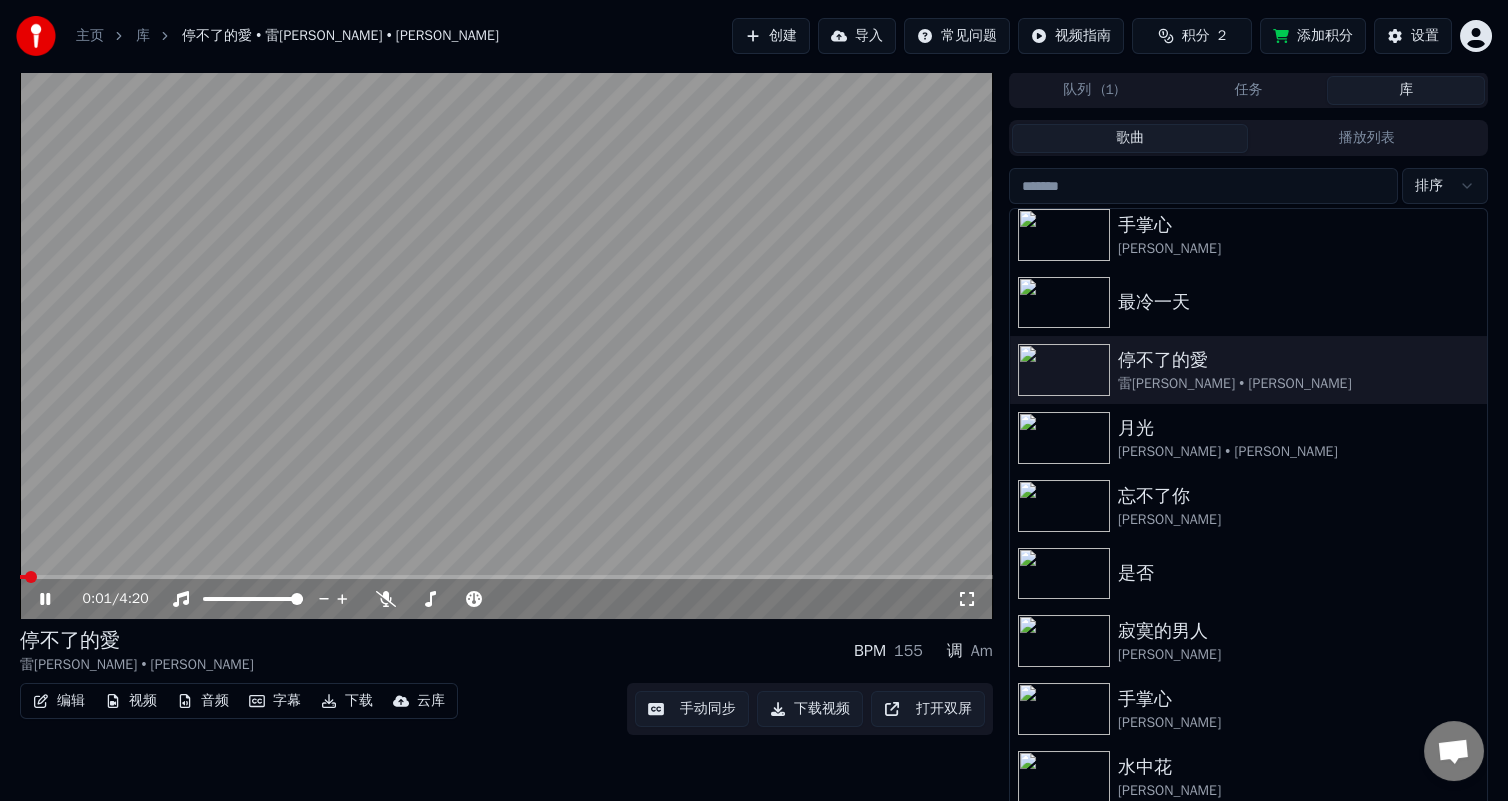 click on "云库" at bounding box center [431, 701] 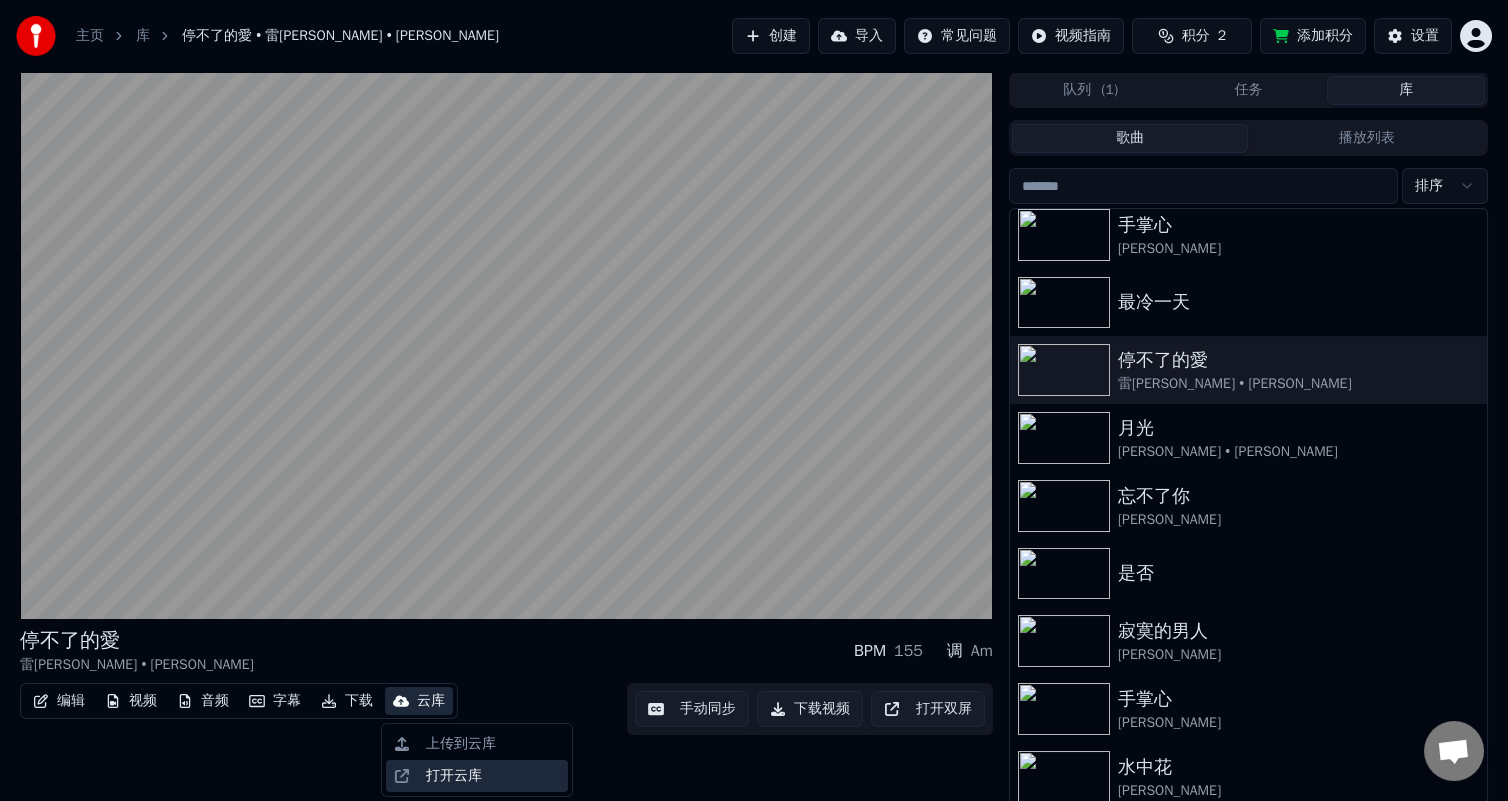 click on "打开云库" at bounding box center [493, 776] 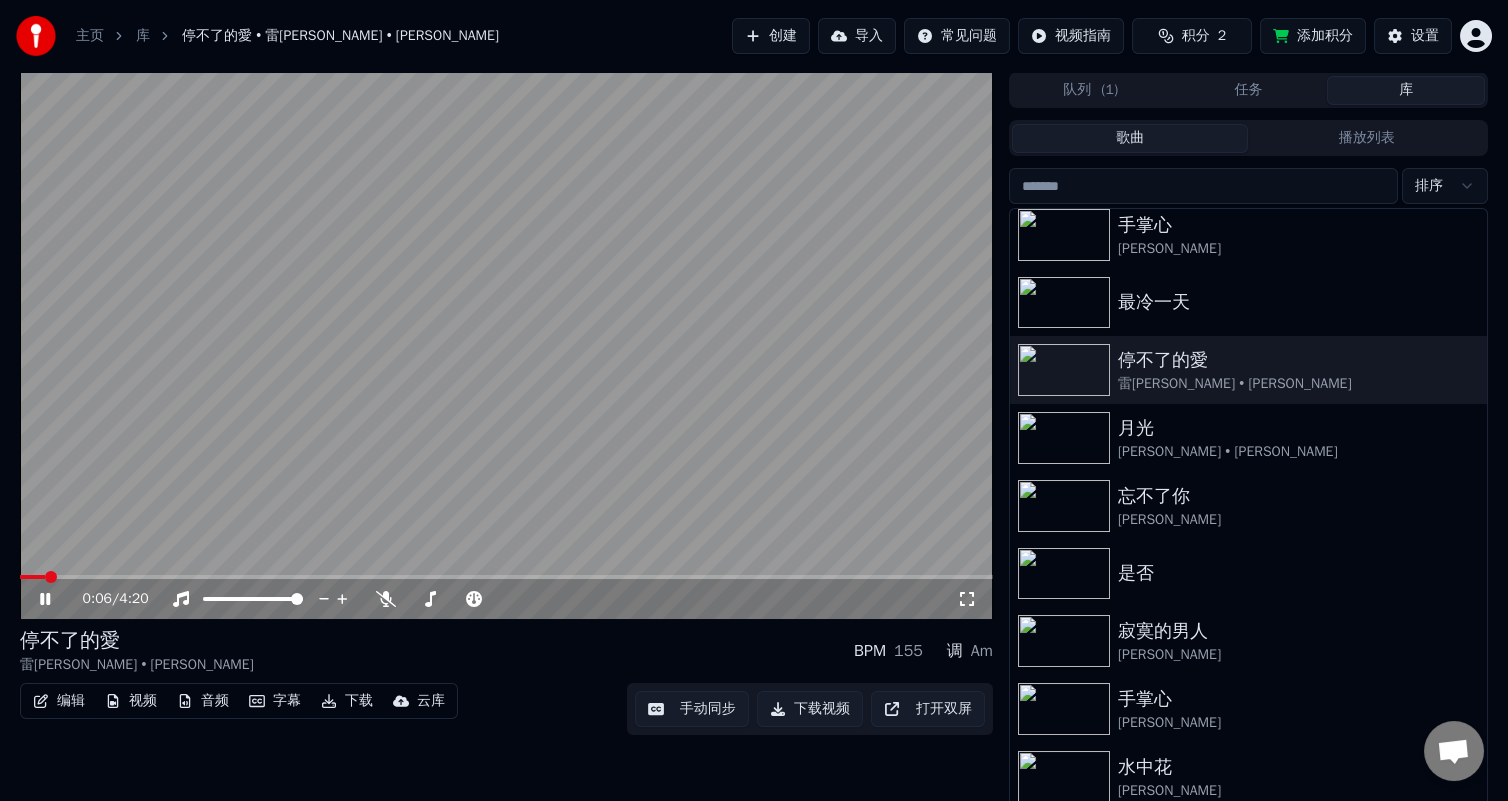 click 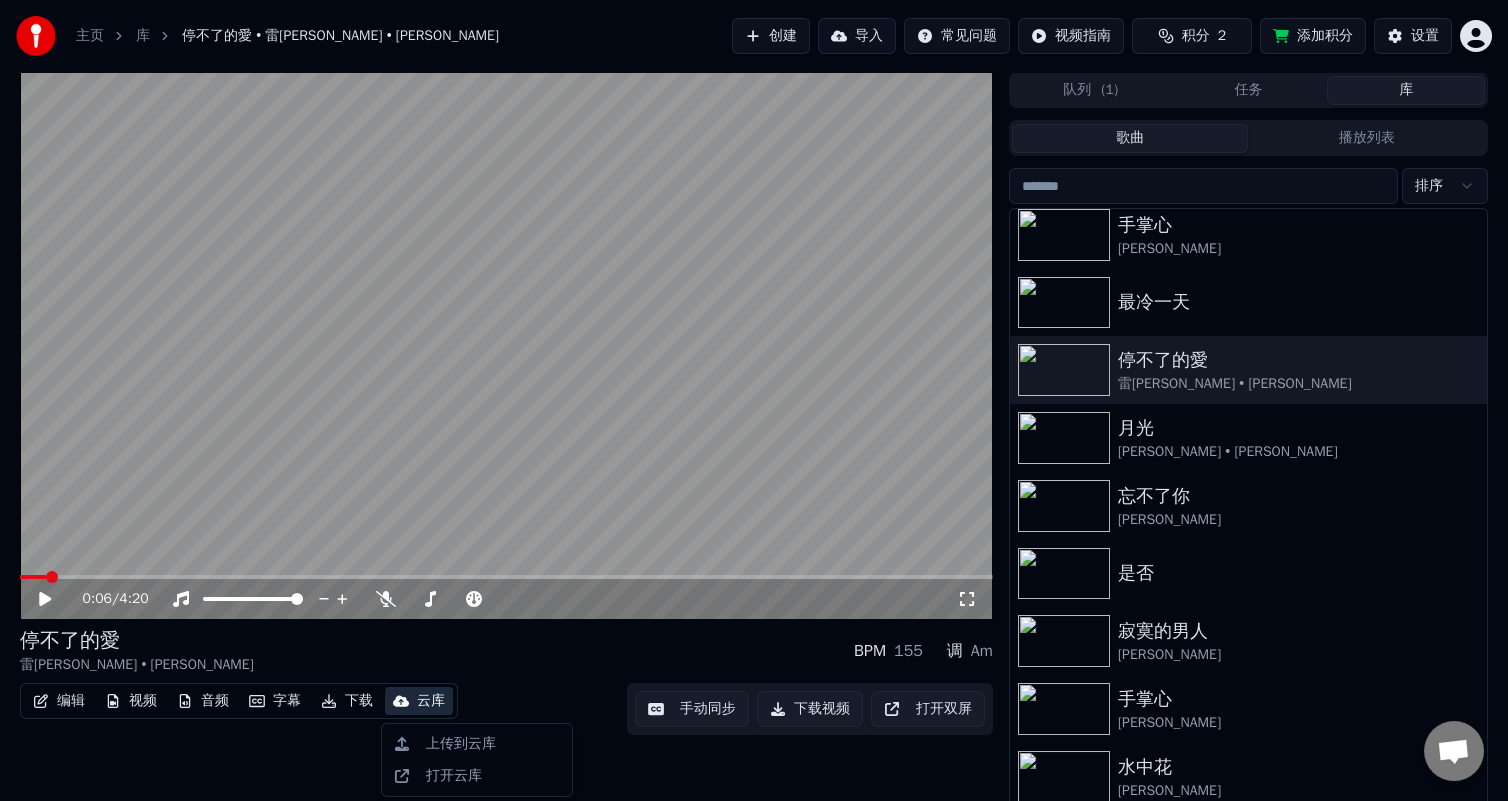 click on "云库" at bounding box center [431, 701] 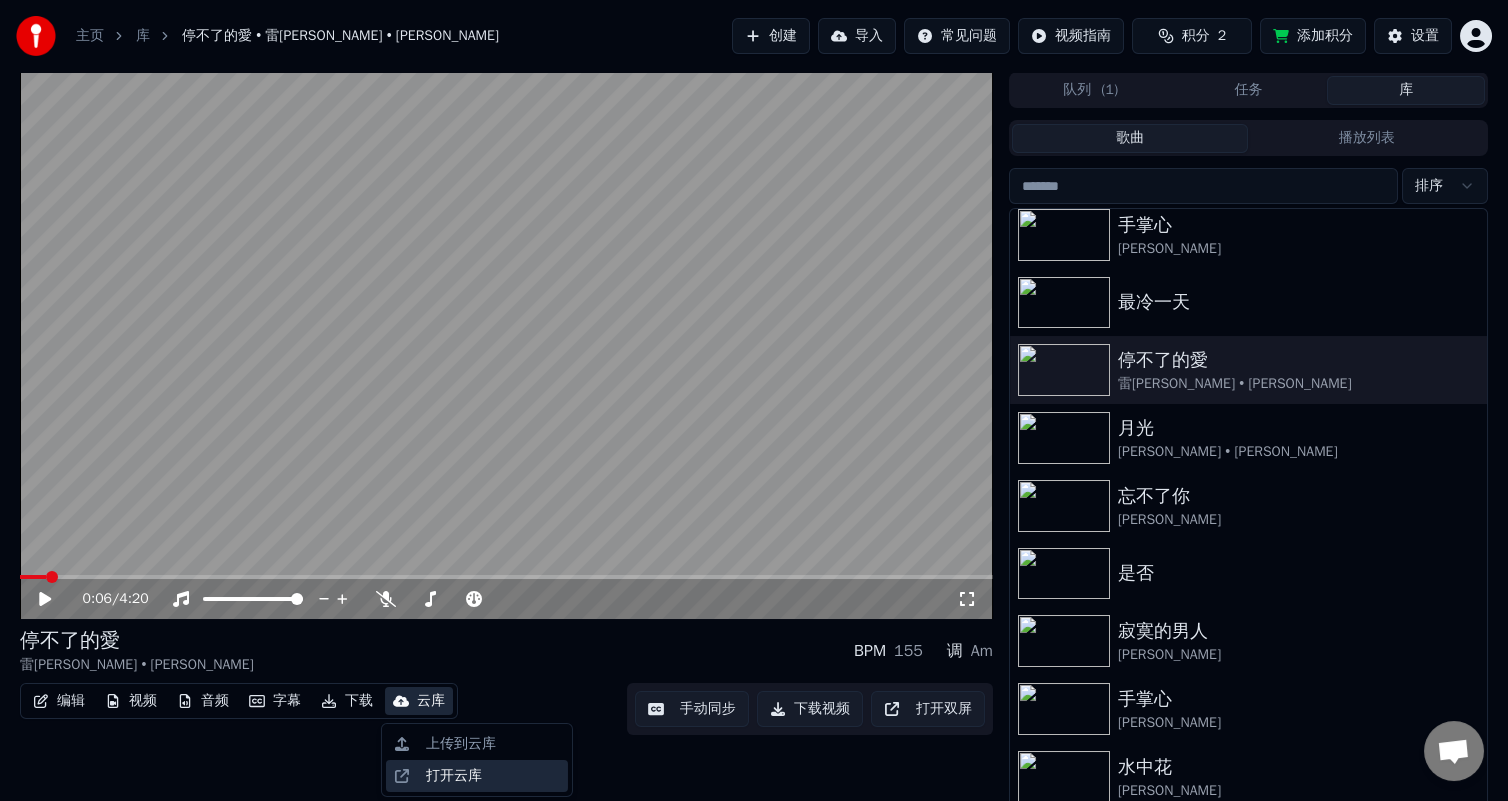 click on "打开云库" at bounding box center (493, 776) 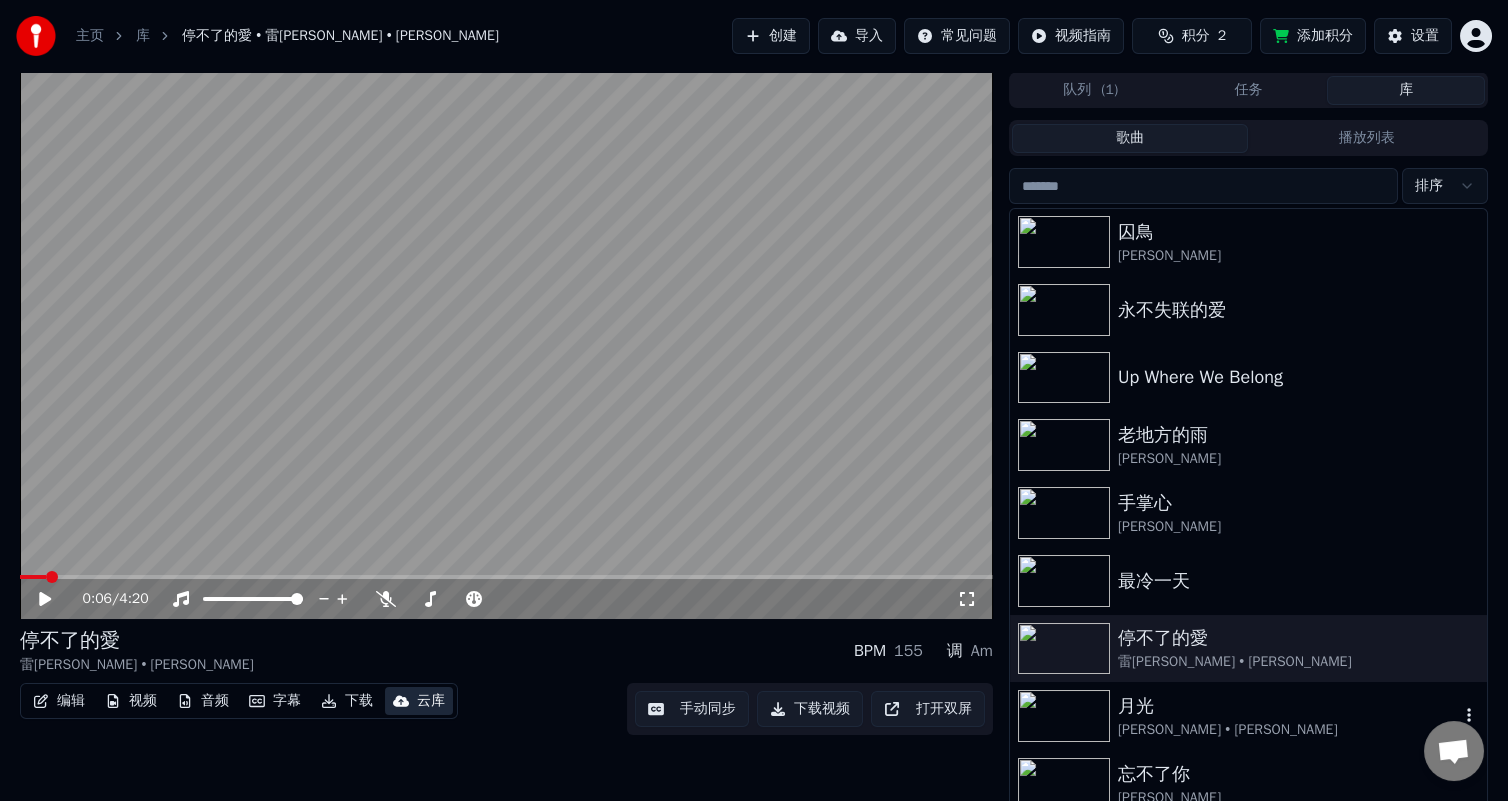 scroll, scrollTop: 0, scrollLeft: 0, axis: both 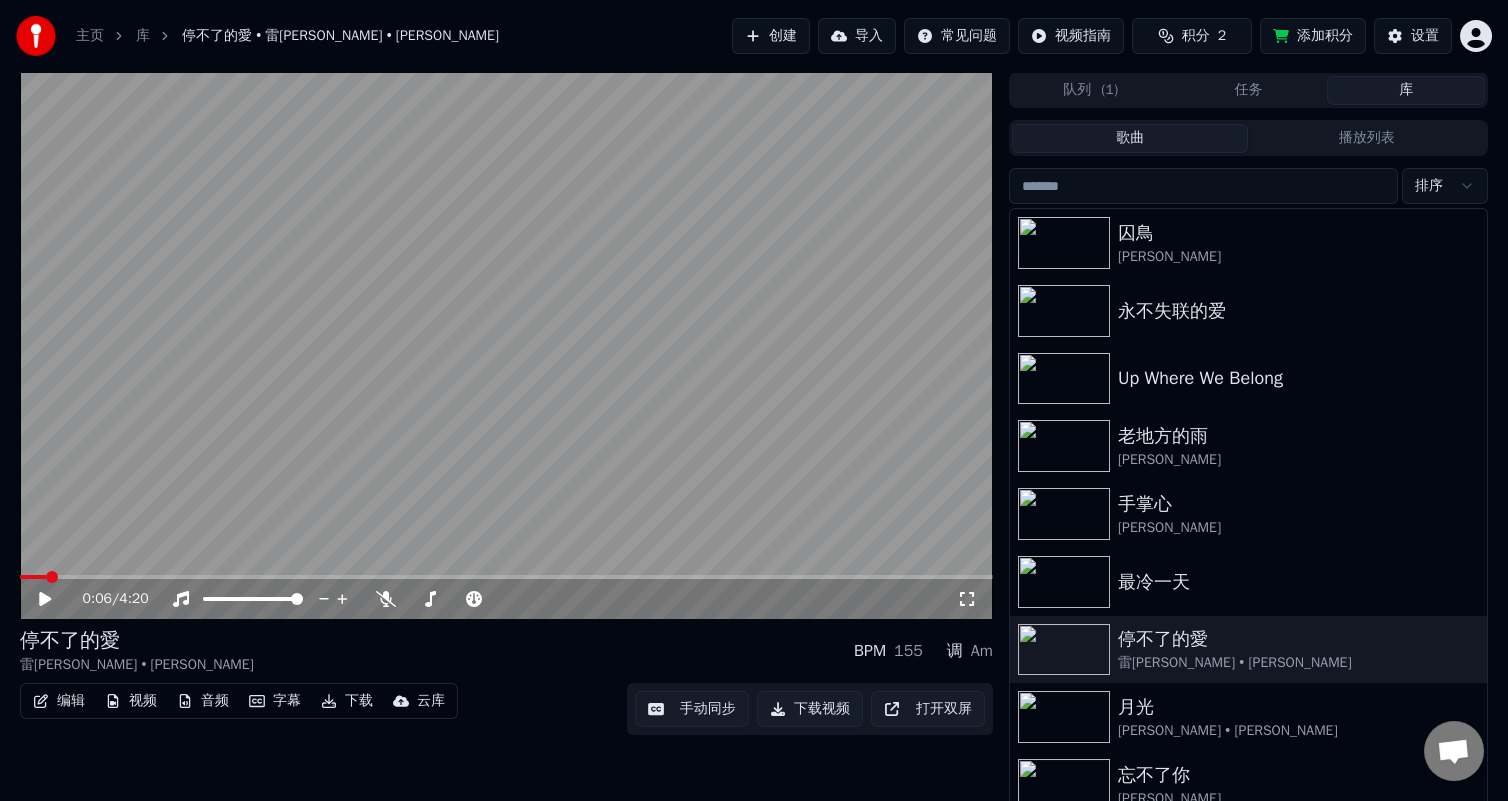 click on "添加积分" at bounding box center (1313, 36) 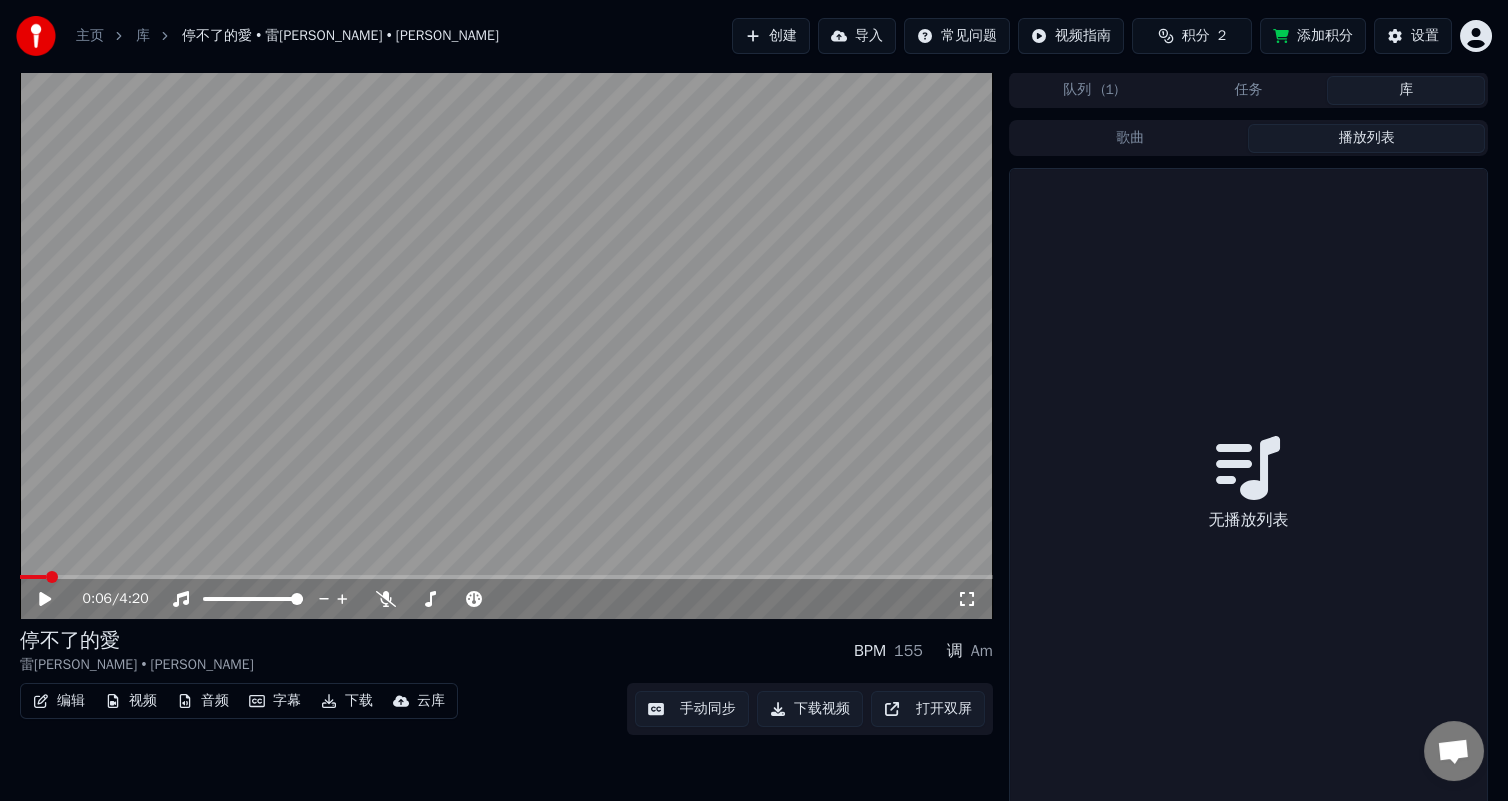 click on "库" at bounding box center (1406, 90) 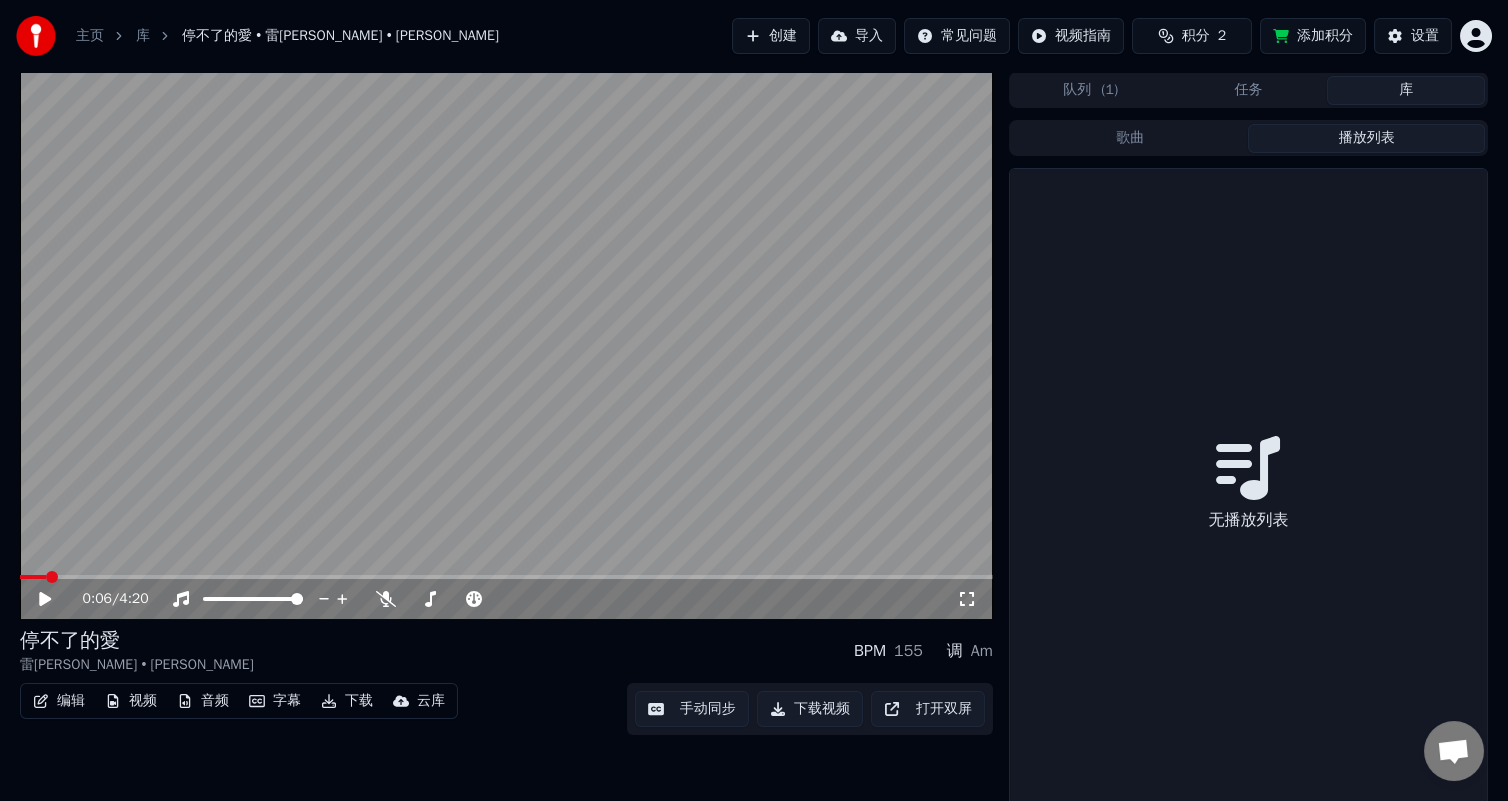 click on "添加积分" at bounding box center (1313, 36) 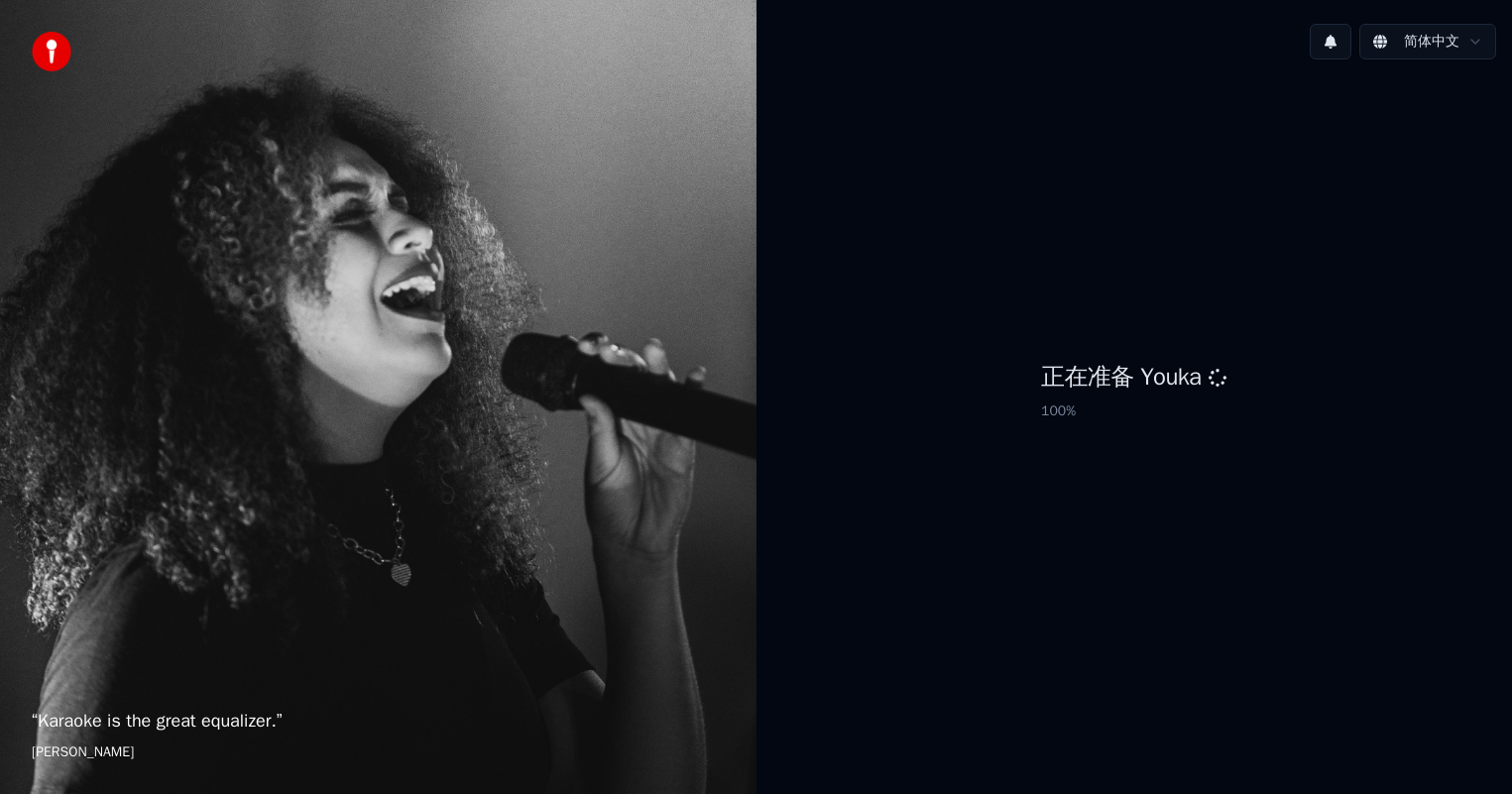 scroll, scrollTop: 0, scrollLeft: 0, axis: both 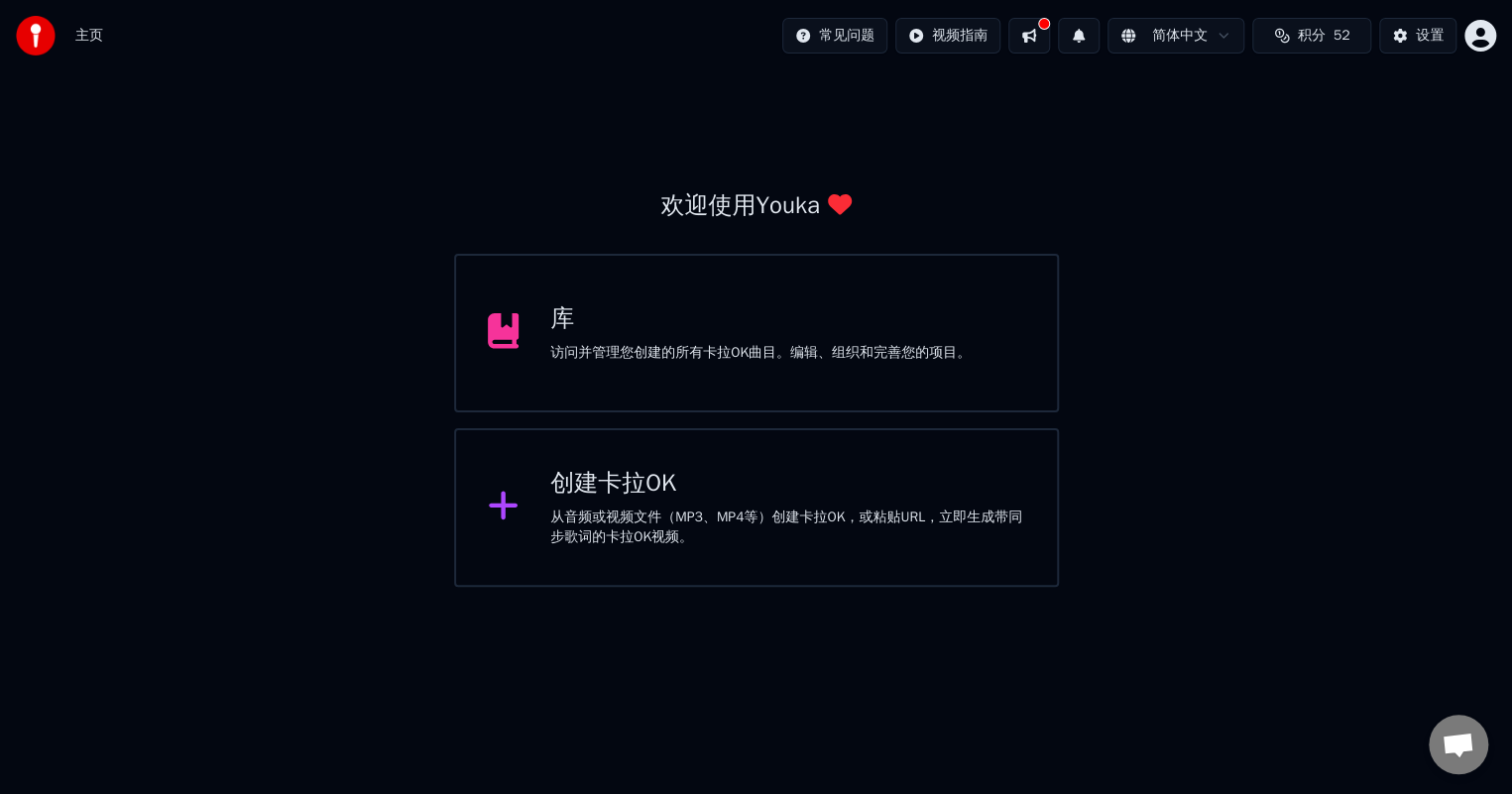 click on "访问并管理您创建的所有卡拉OK曲目。编辑、组织和完善您的项目。" at bounding box center [760, 353] 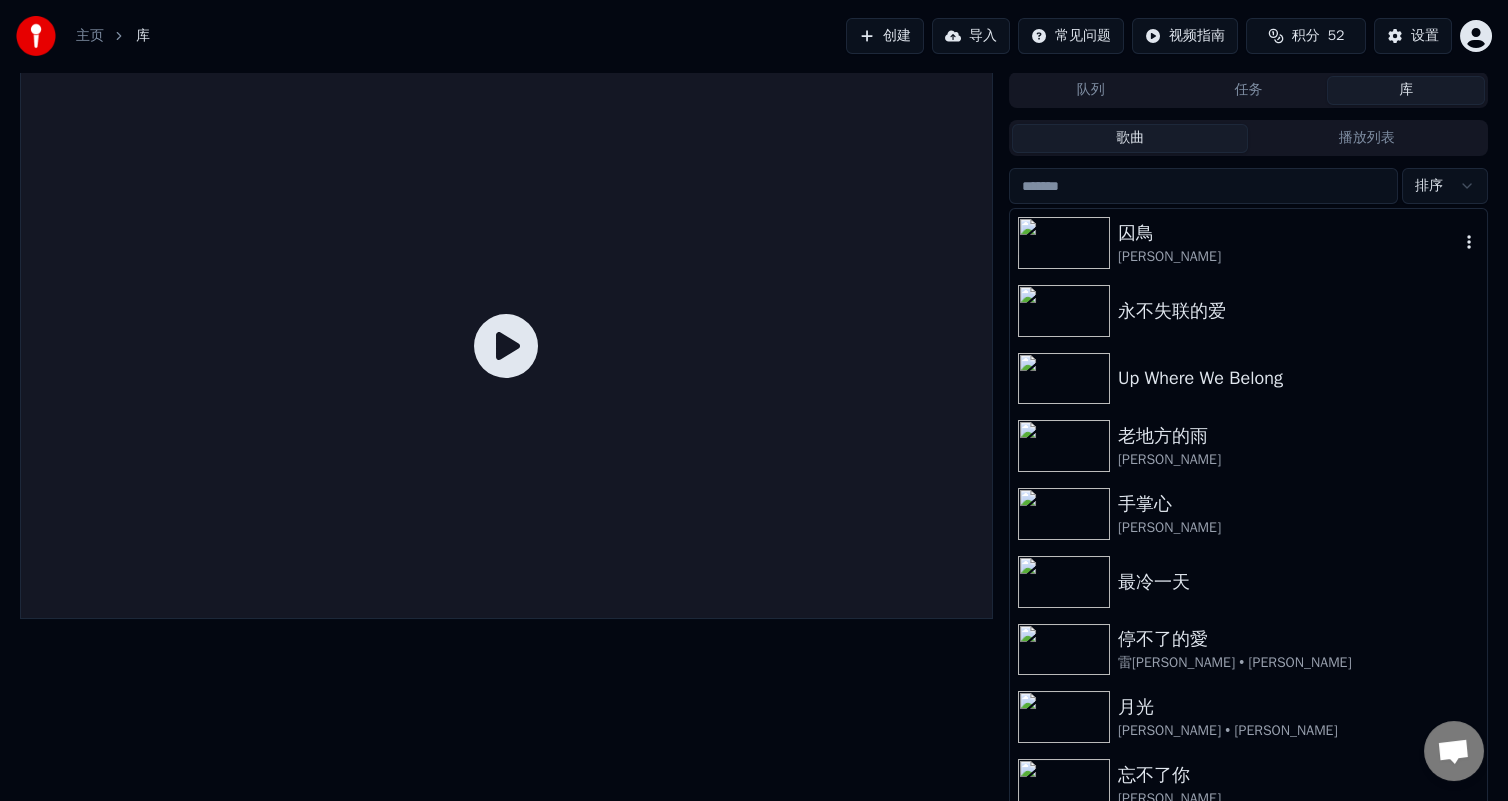 click on "囚鳥" at bounding box center (1288, 233) 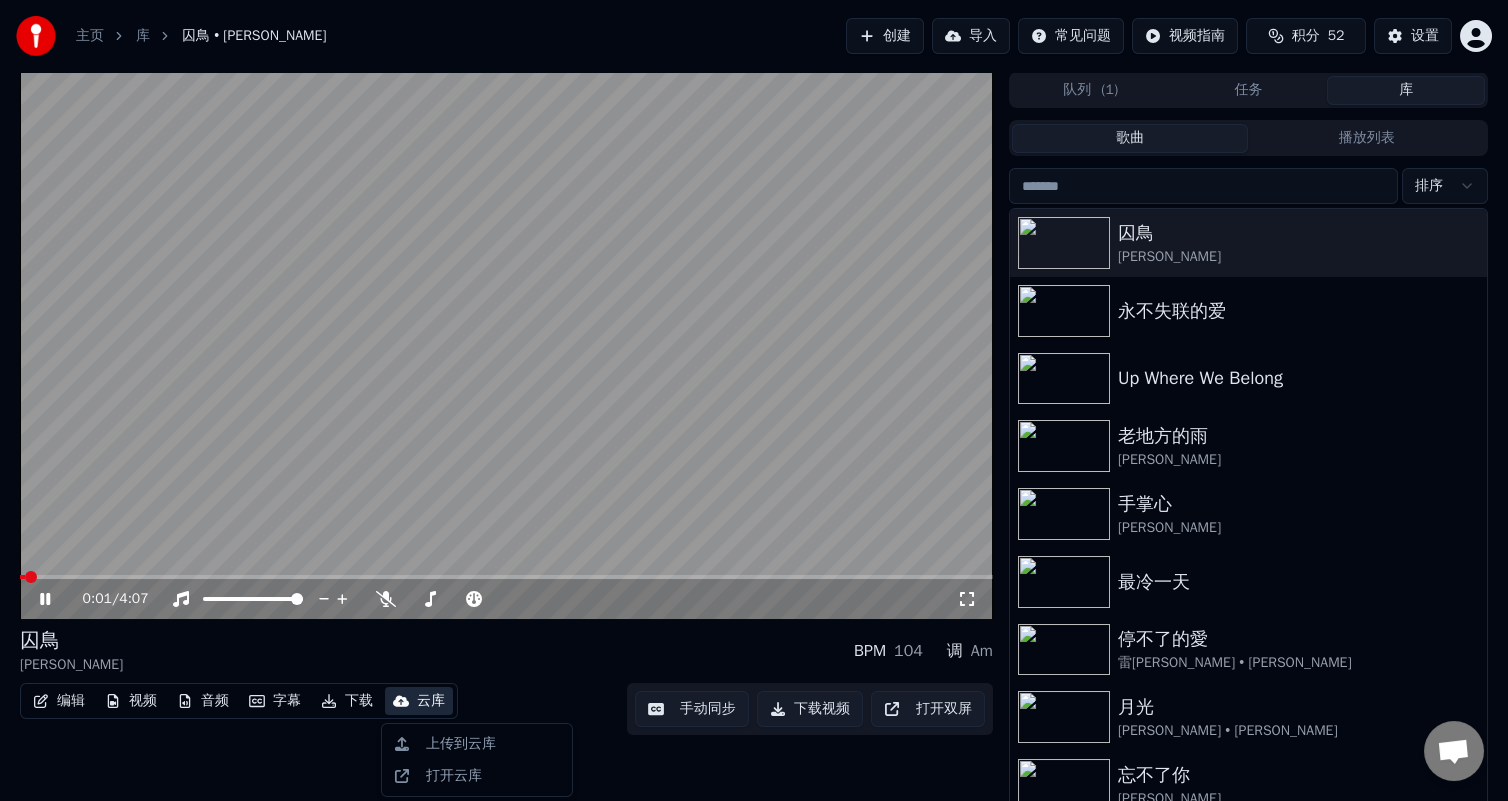 click on "云库" at bounding box center (431, 701) 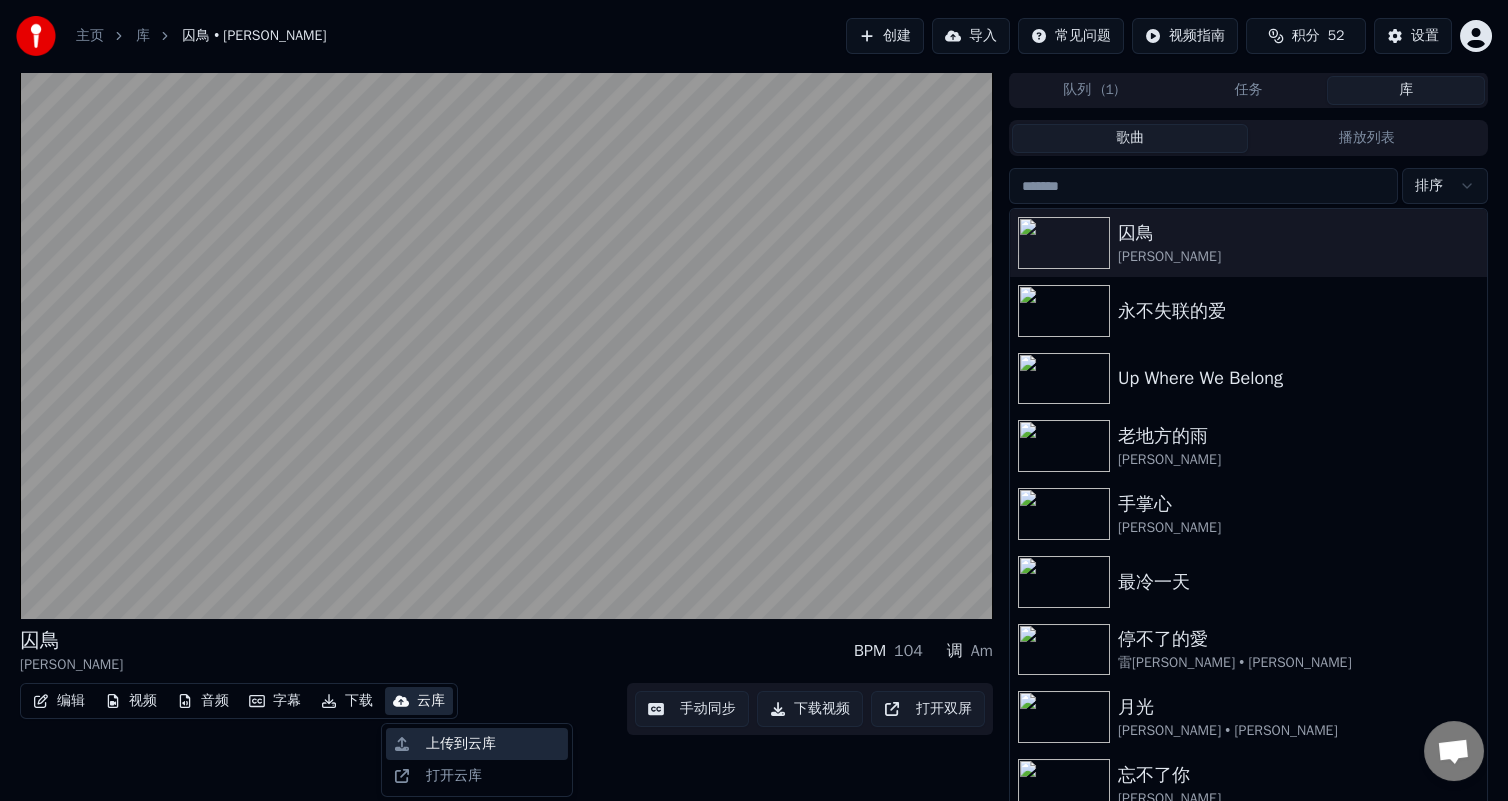 click on "上传到云库" at bounding box center [493, 744] 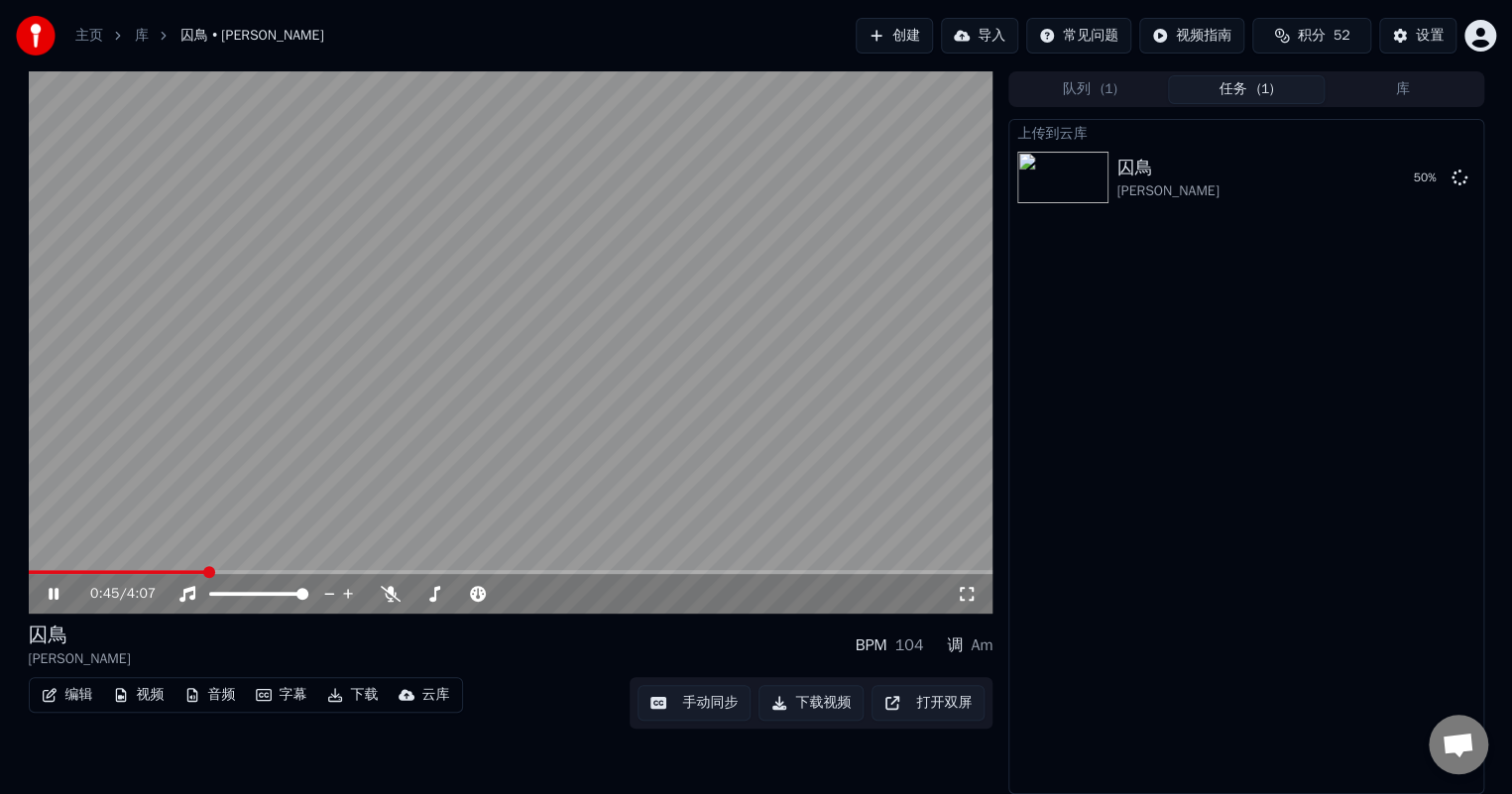 click 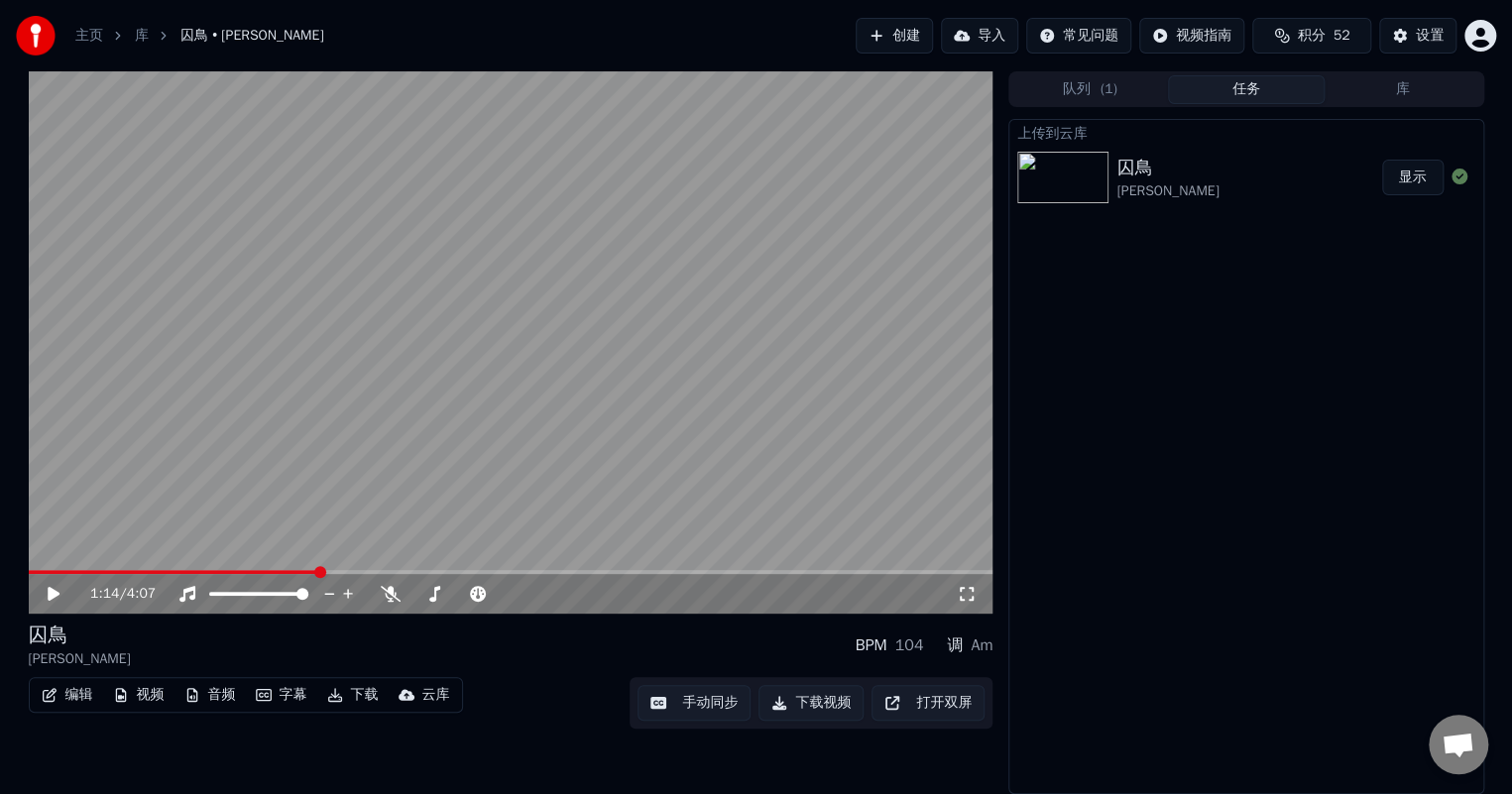 click on "显示" at bounding box center [1413, 177] 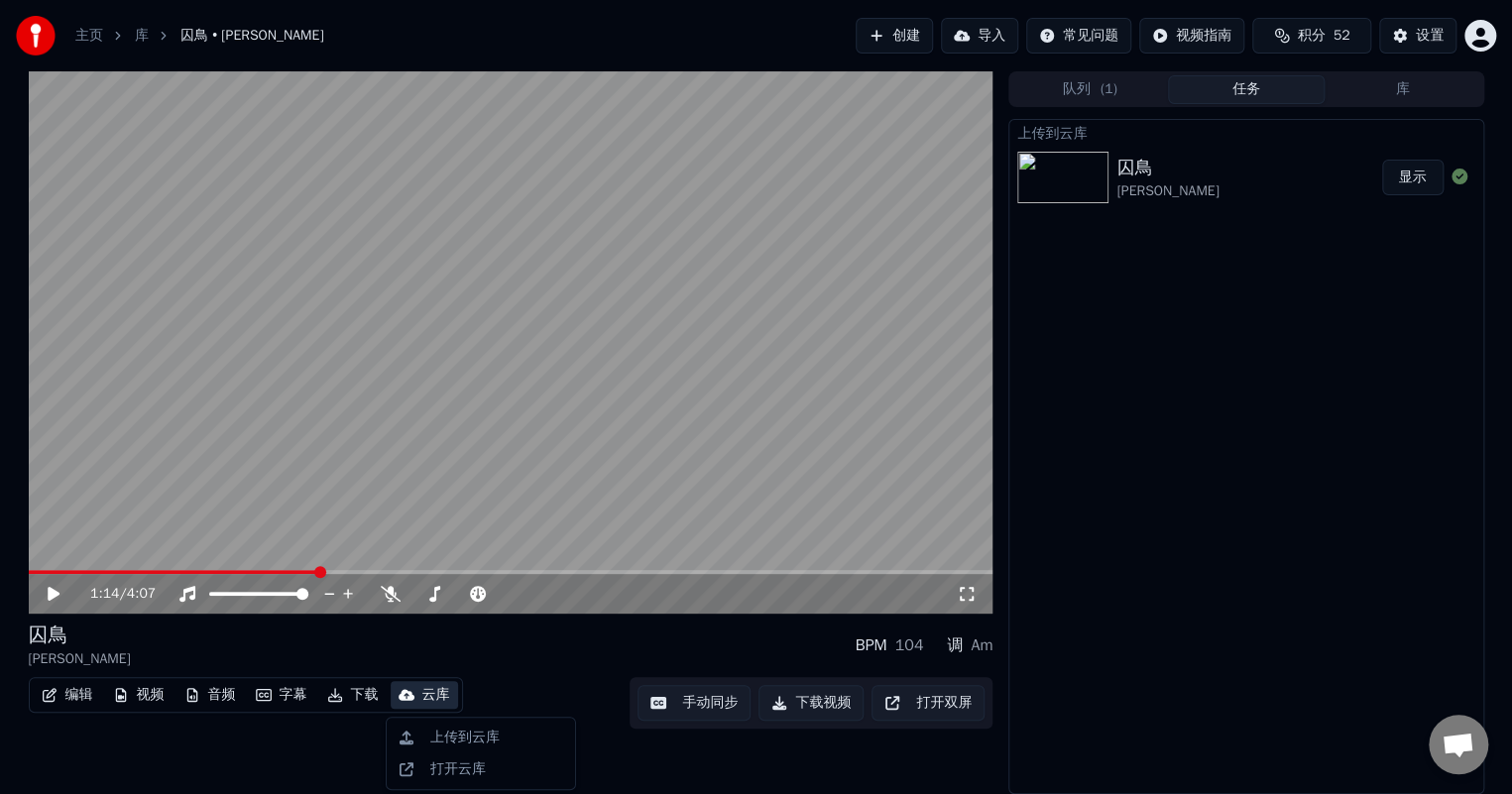 click on "云库" at bounding box center [436, 695] 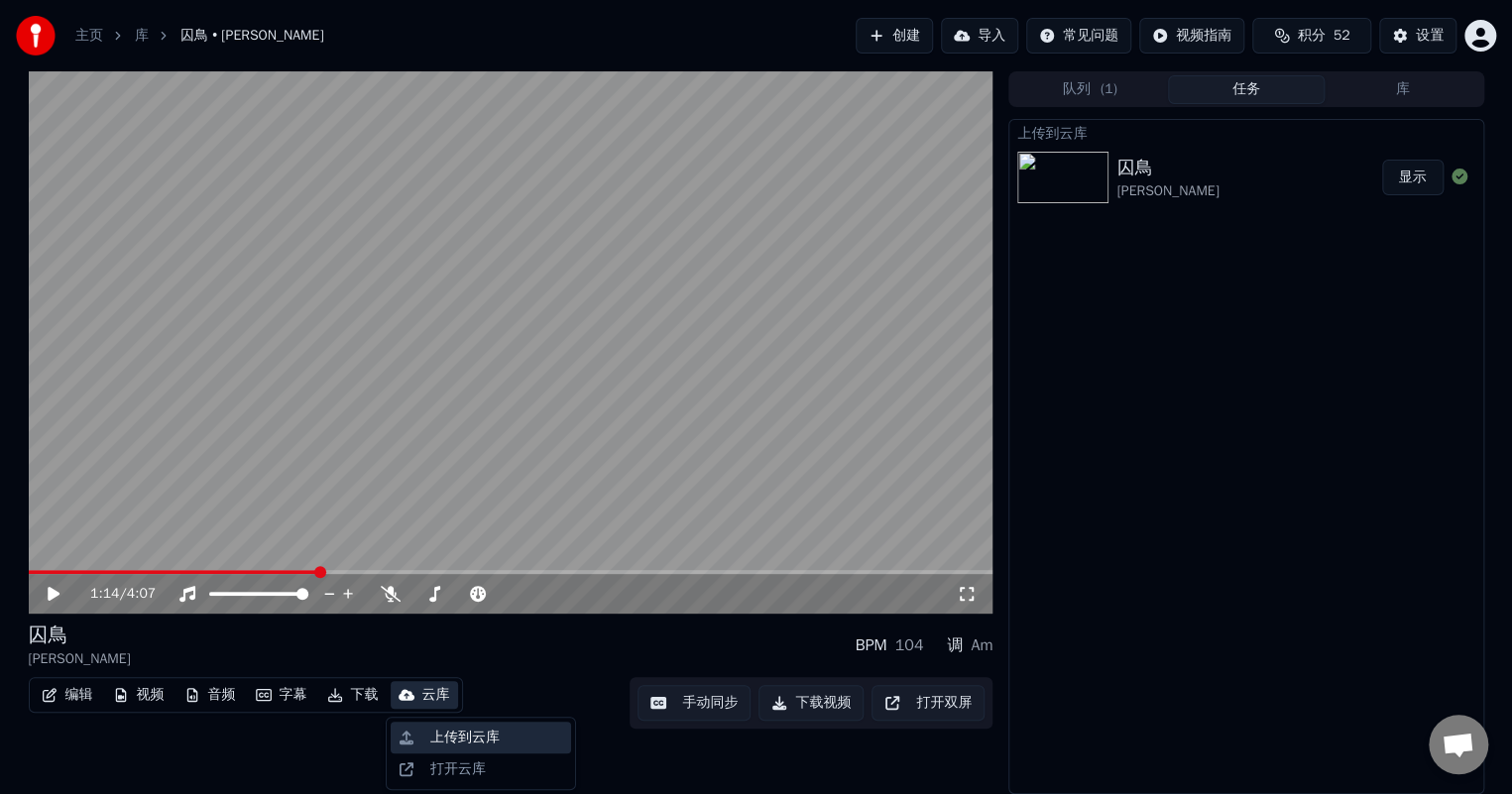 click on "上传到云库" at bounding box center [497, 737] 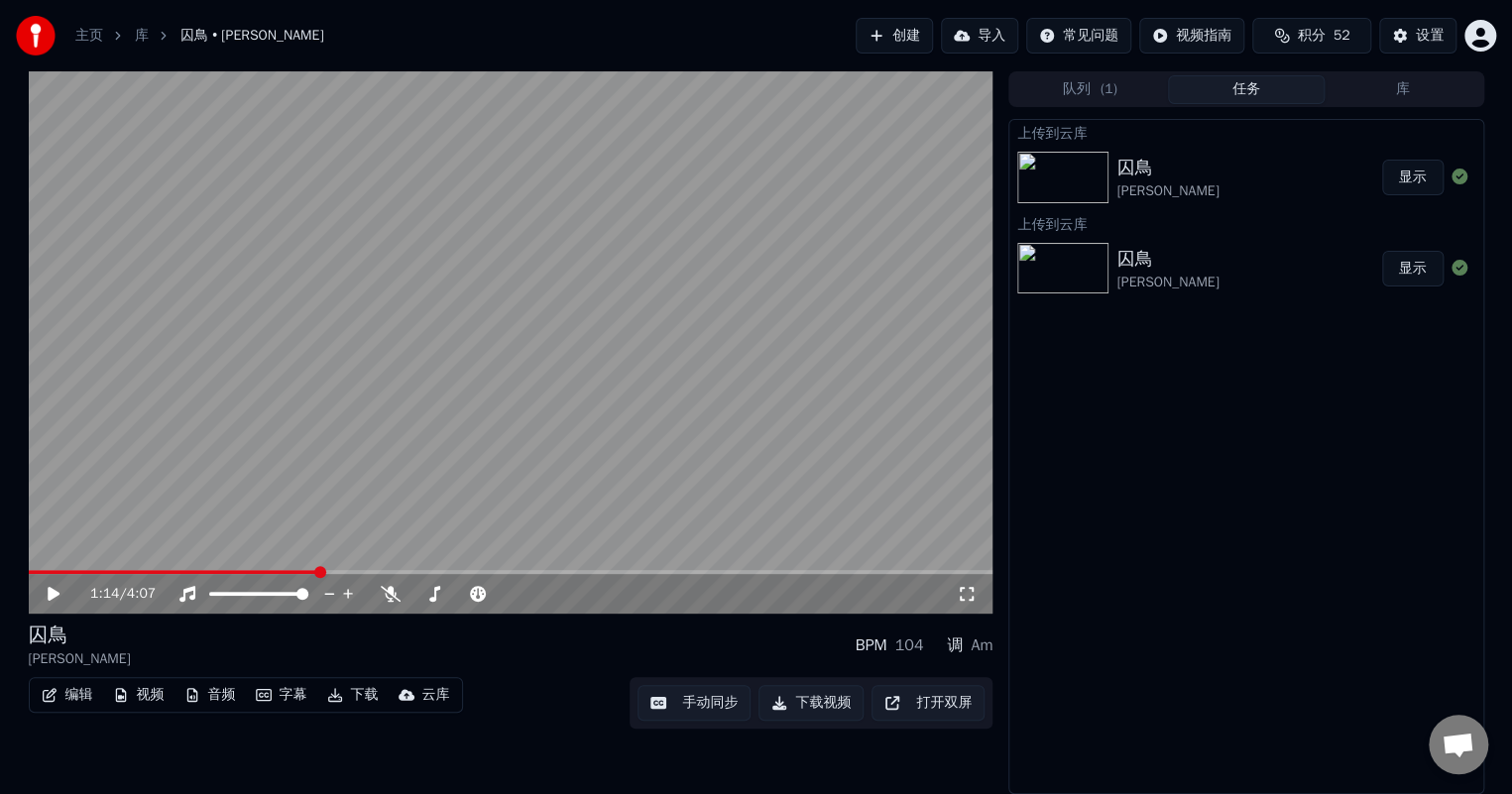 click on "云库" at bounding box center (436, 695) 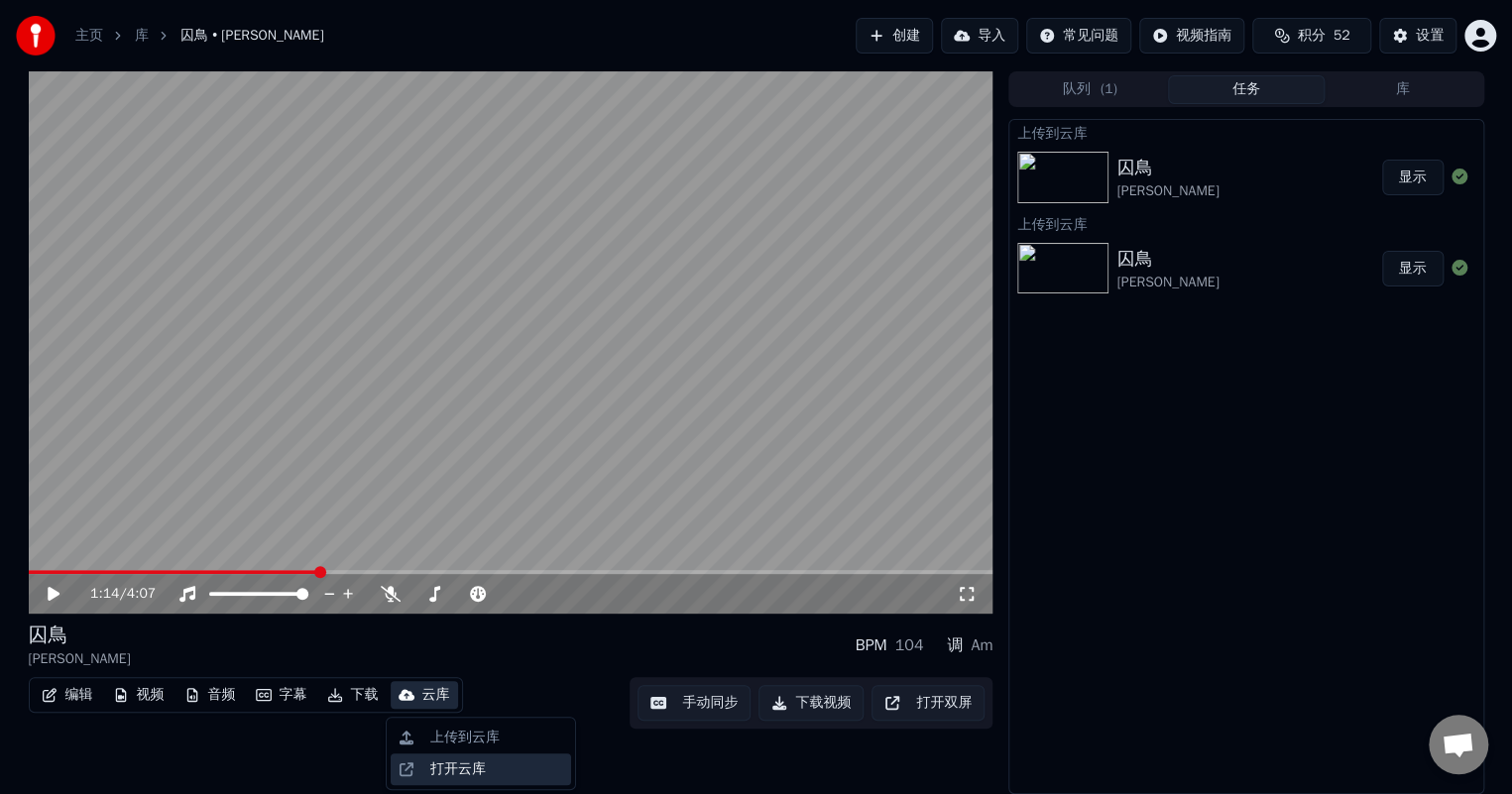 click on "打开云库" at bounding box center [458, 769] 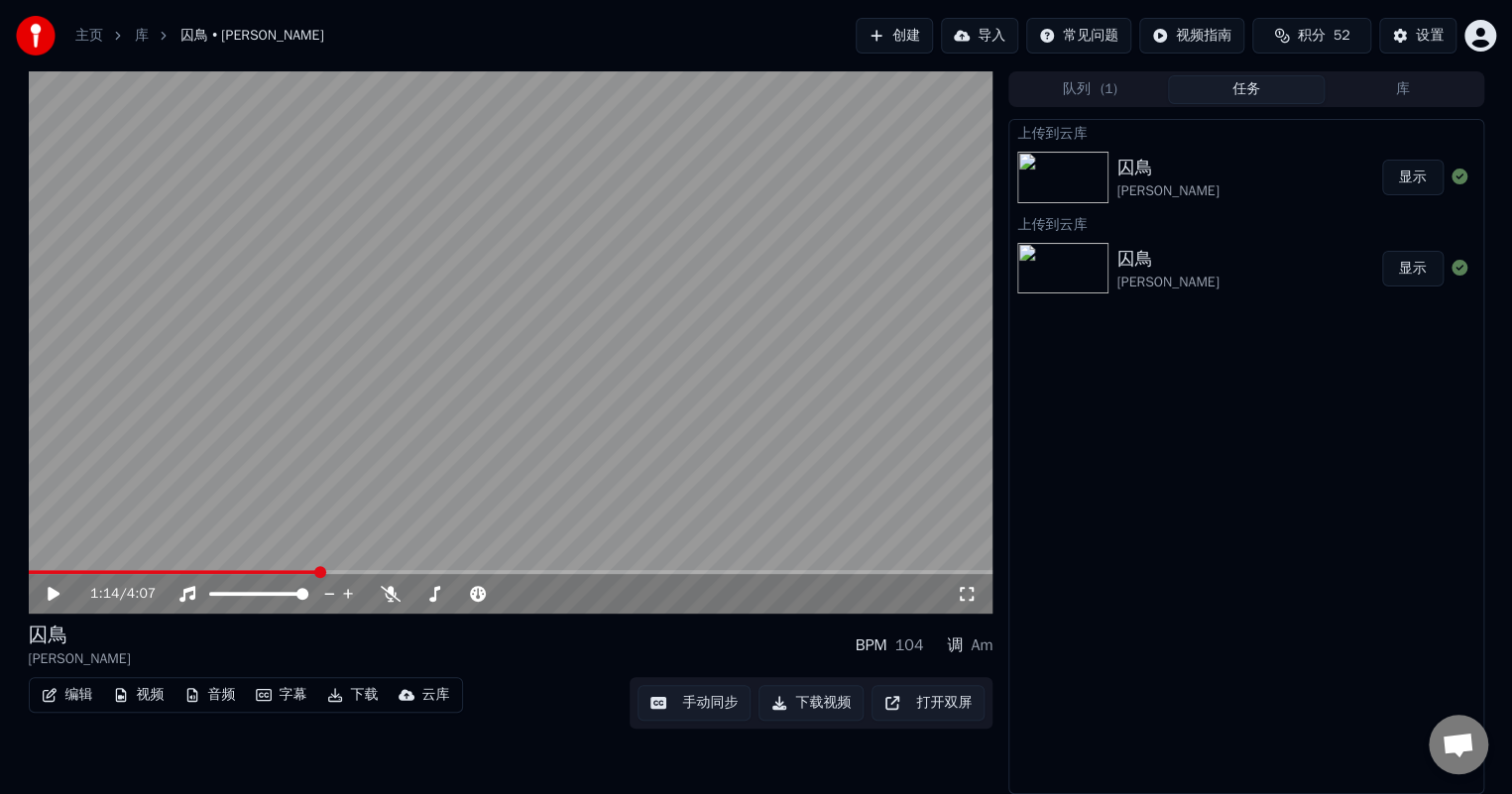 click on "显示" at bounding box center [1413, 177] 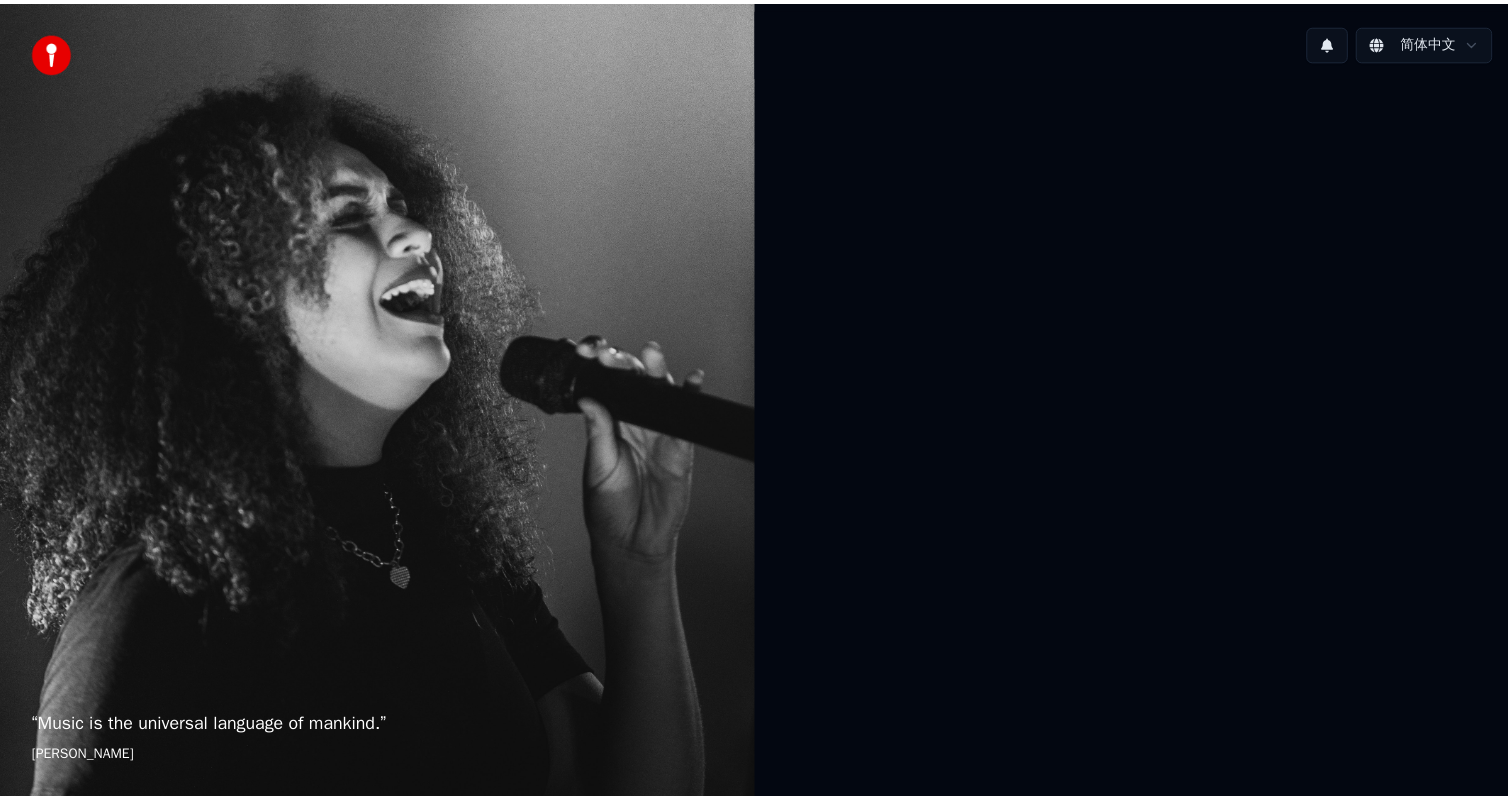 scroll, scrollTop: 0, scrollLeft: 0, axis: both 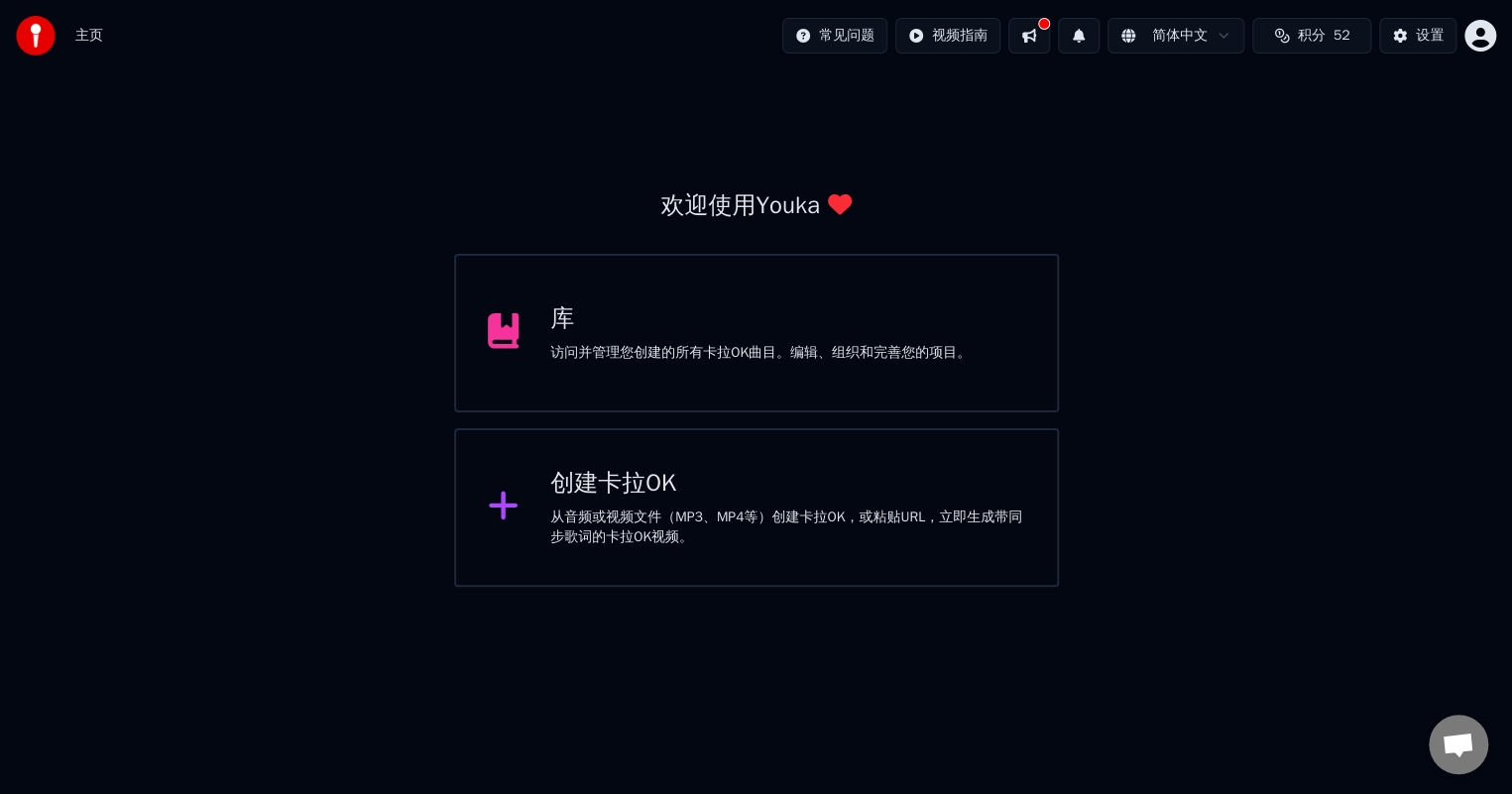 click on "访问并管理您创建的所有卡拉OK曲目。编辑、组织和完善您的项目。" at bounding box center (760, 353) 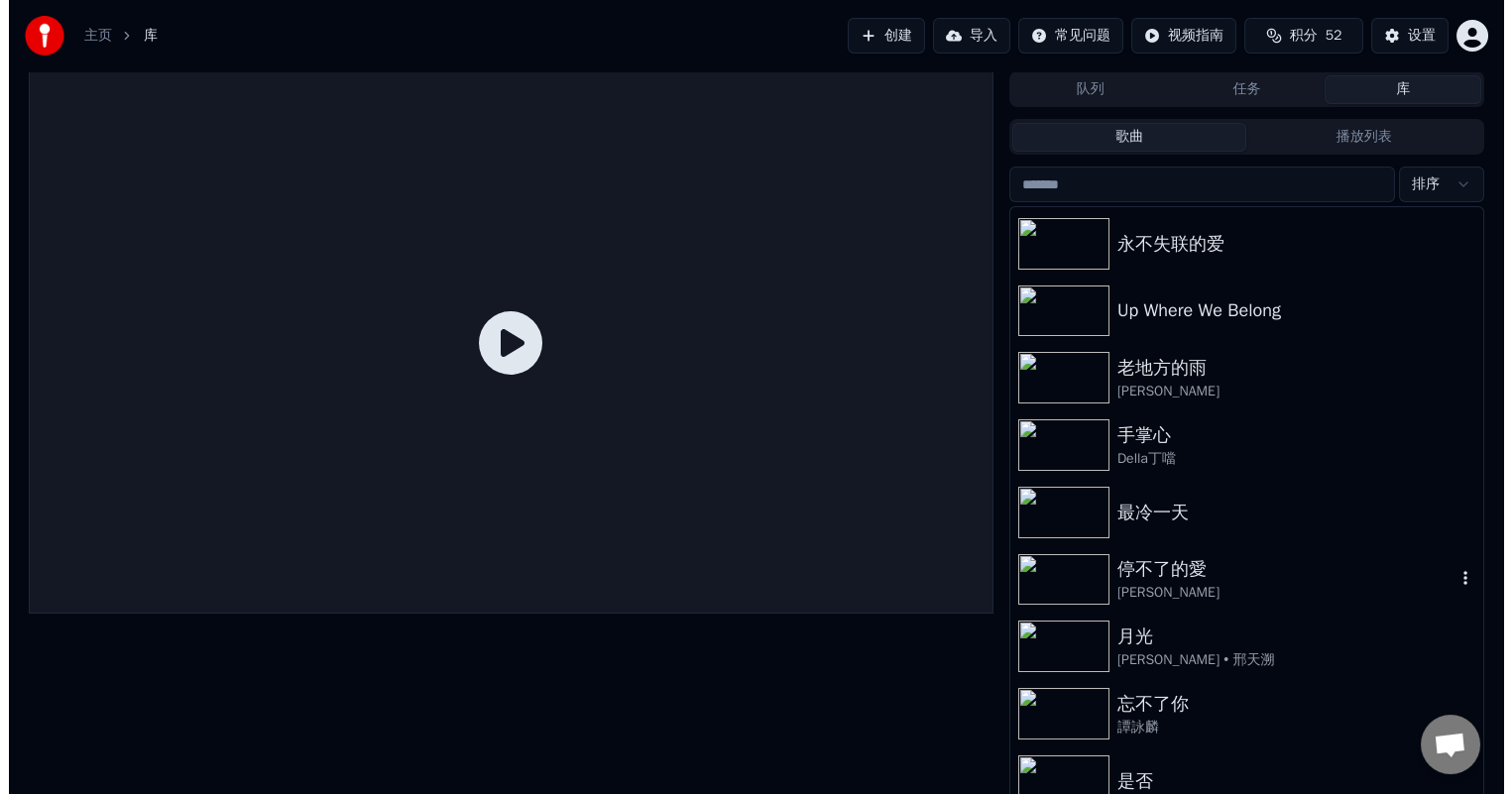 scroll, scrollTop: 99, scrollLeft: 0, axis: vertical 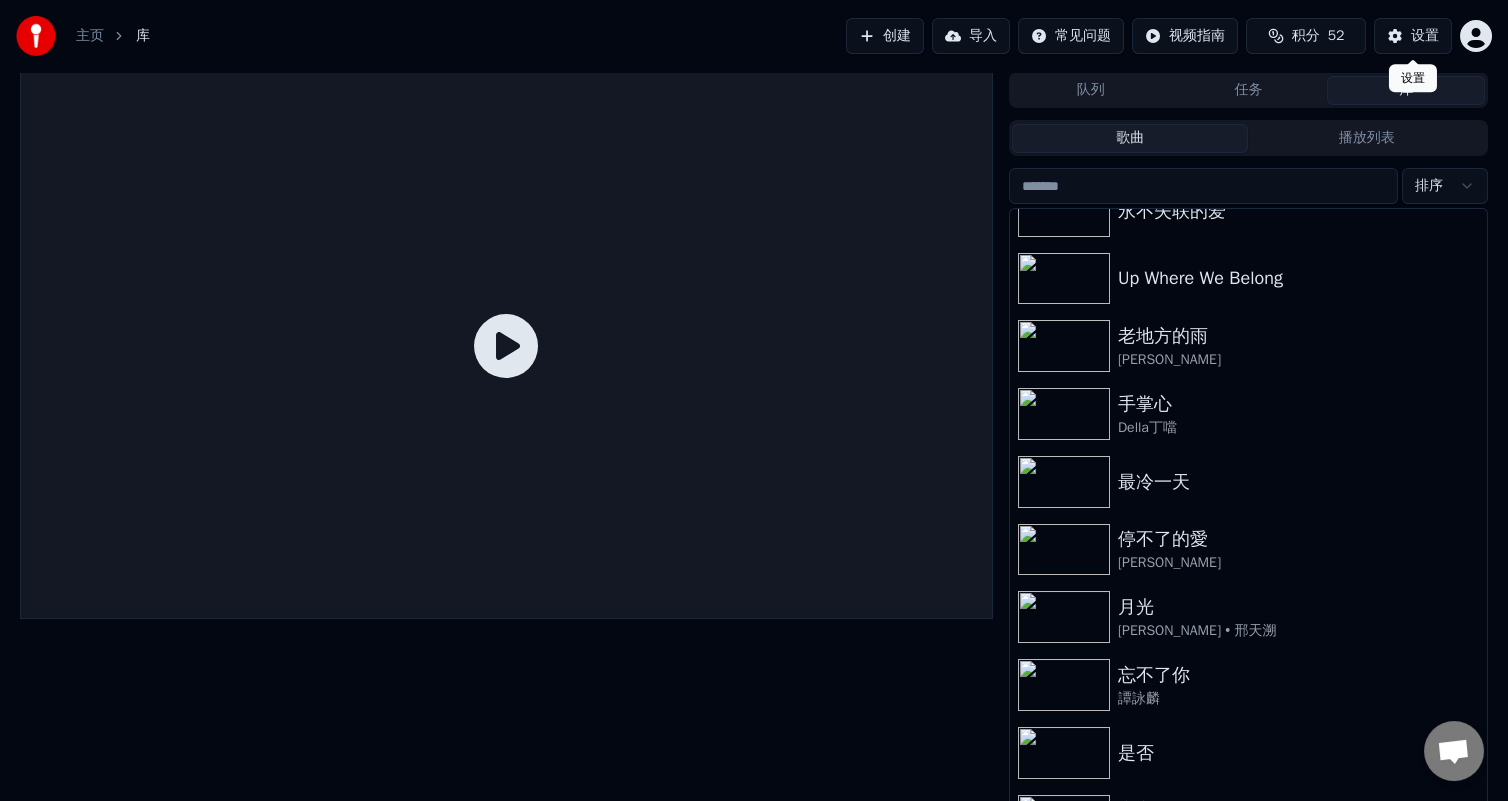 click on "设置" at bounding box center [1413, 36] 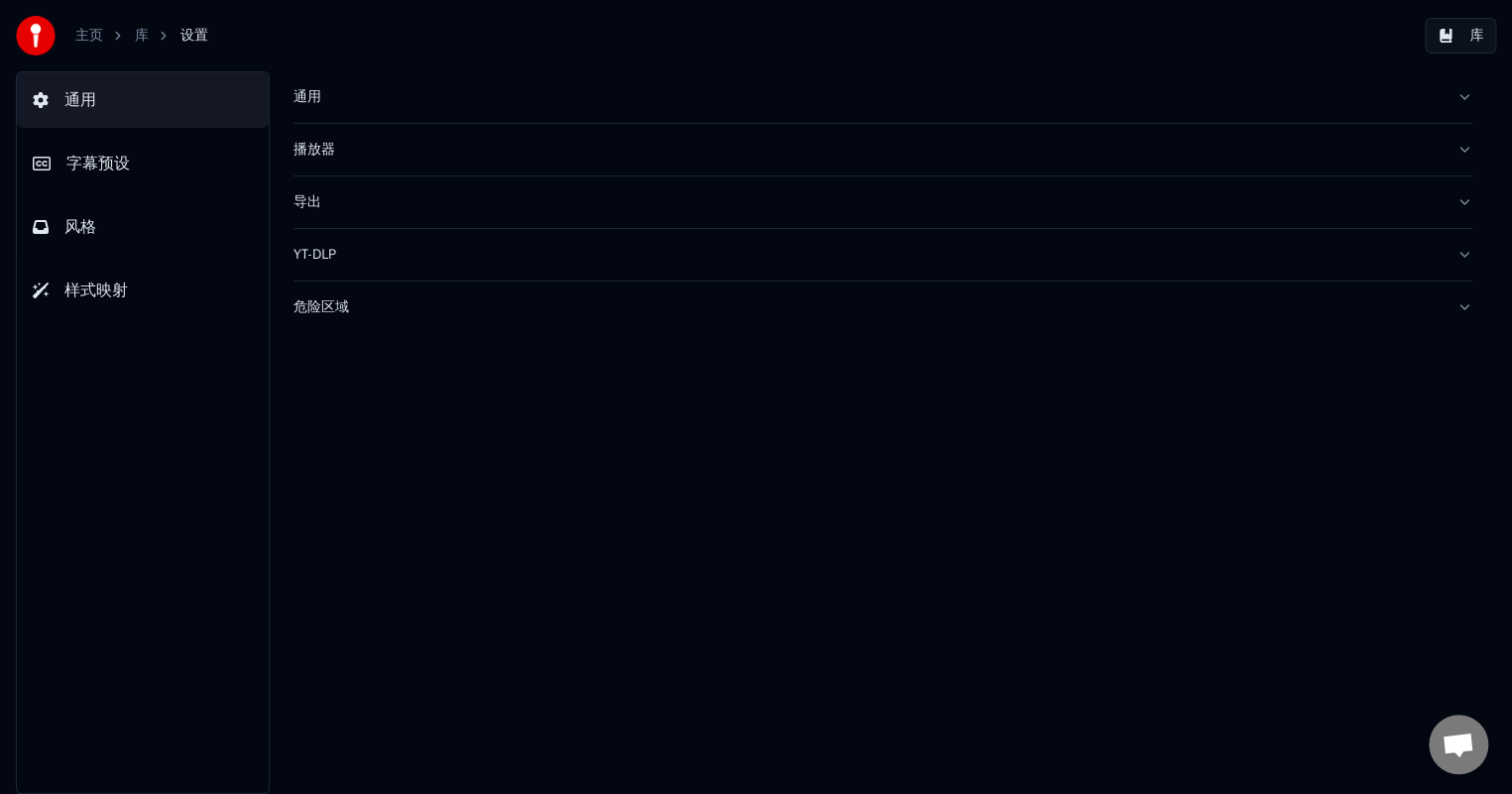 click on "通用" at bounding box center (143, 100) 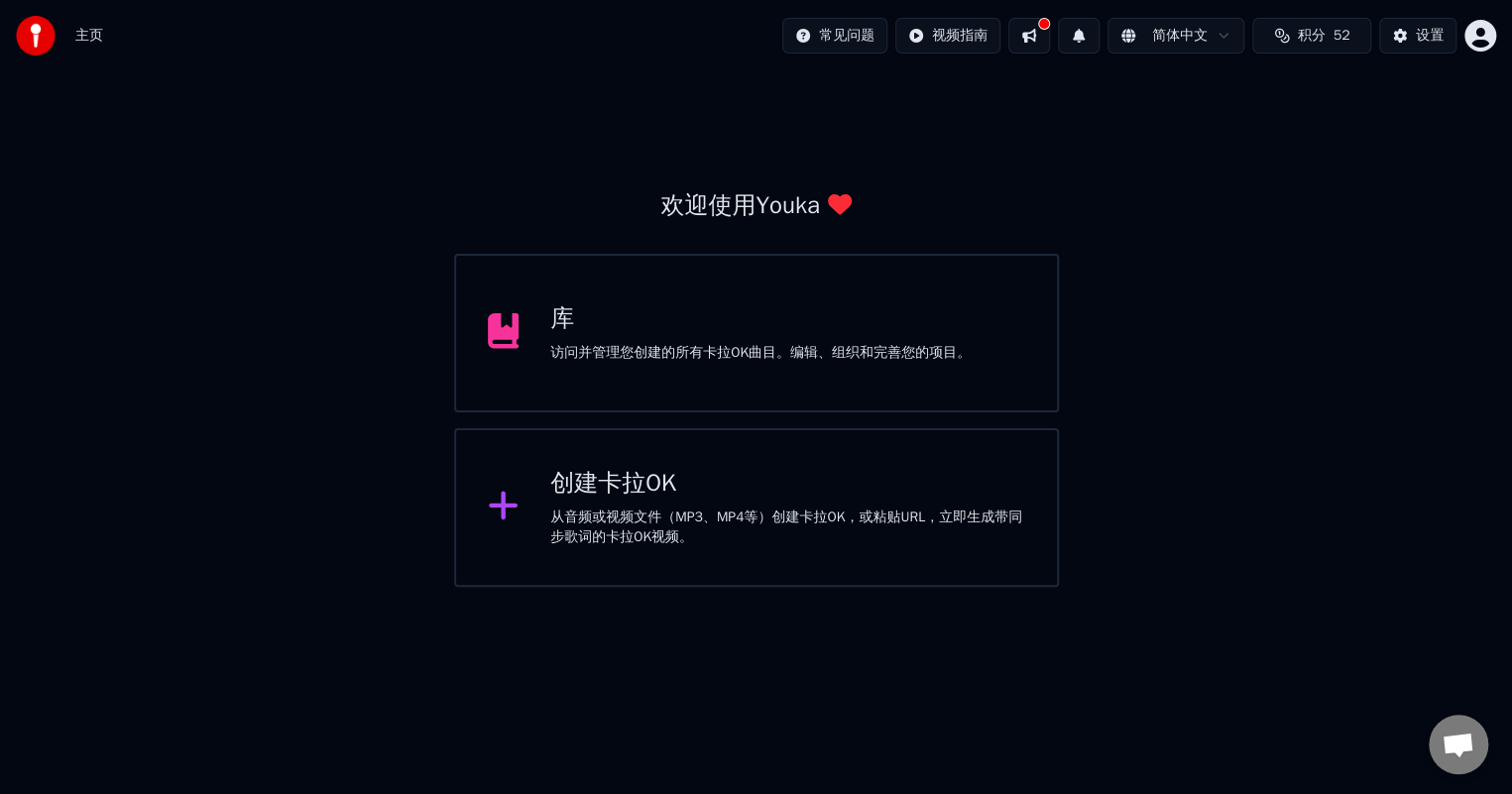 click on "主页 常见问题 视频指南 简体中文 积分 52 设置 欢迎使用Youka 库 访问并管理您创建的所有卡拉OK曲目。编辑、组织和完善您的项目。 创建卡拉OK 从音频或视频文件（MP3、MP4等）创建卡拉OK，或粘贴URL，立即生成带同步歌词的卡拉OK视频。" at bounding box center [756, 293] 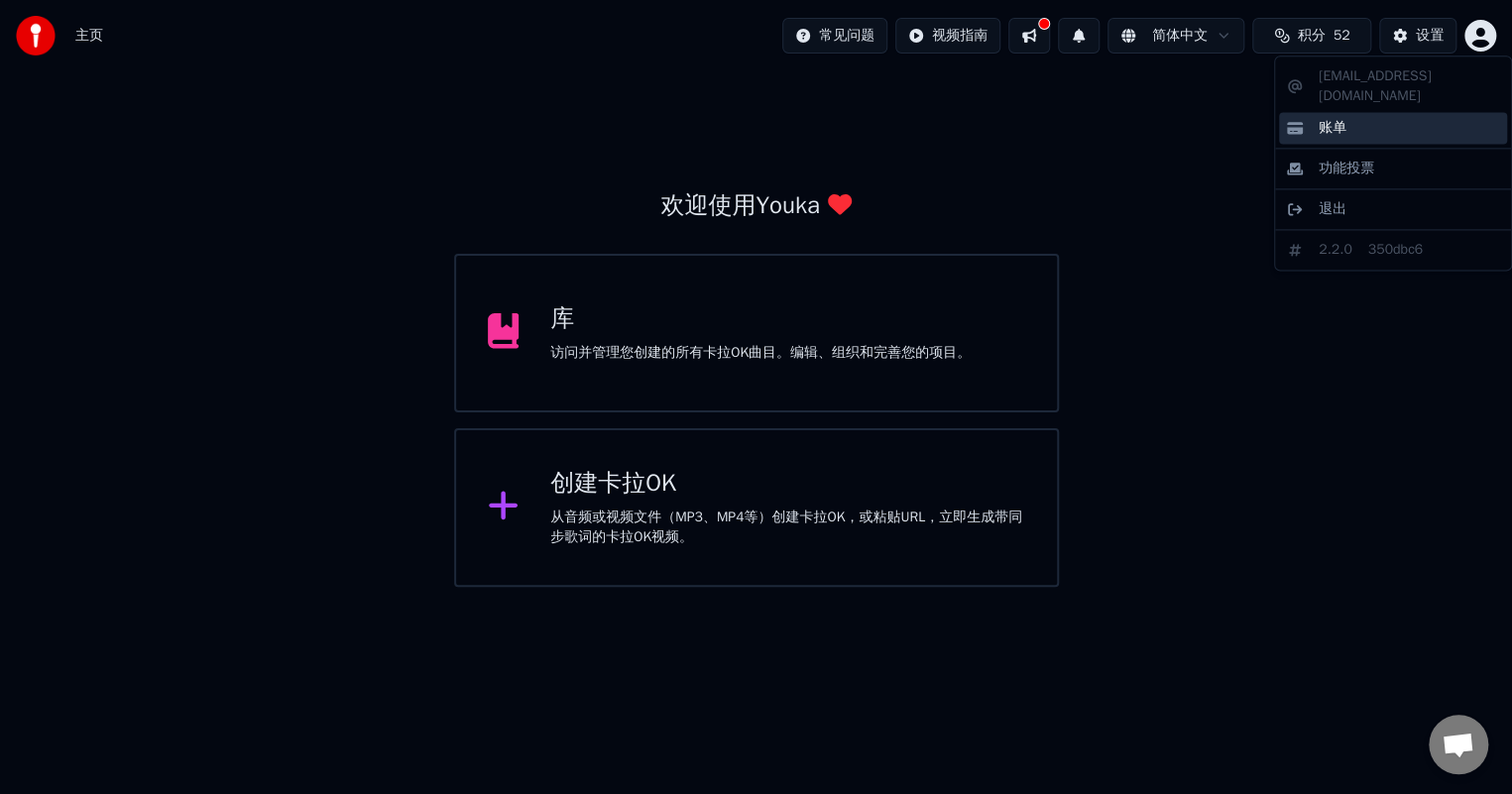 click on "账单" at bounding box center (1333, 128) 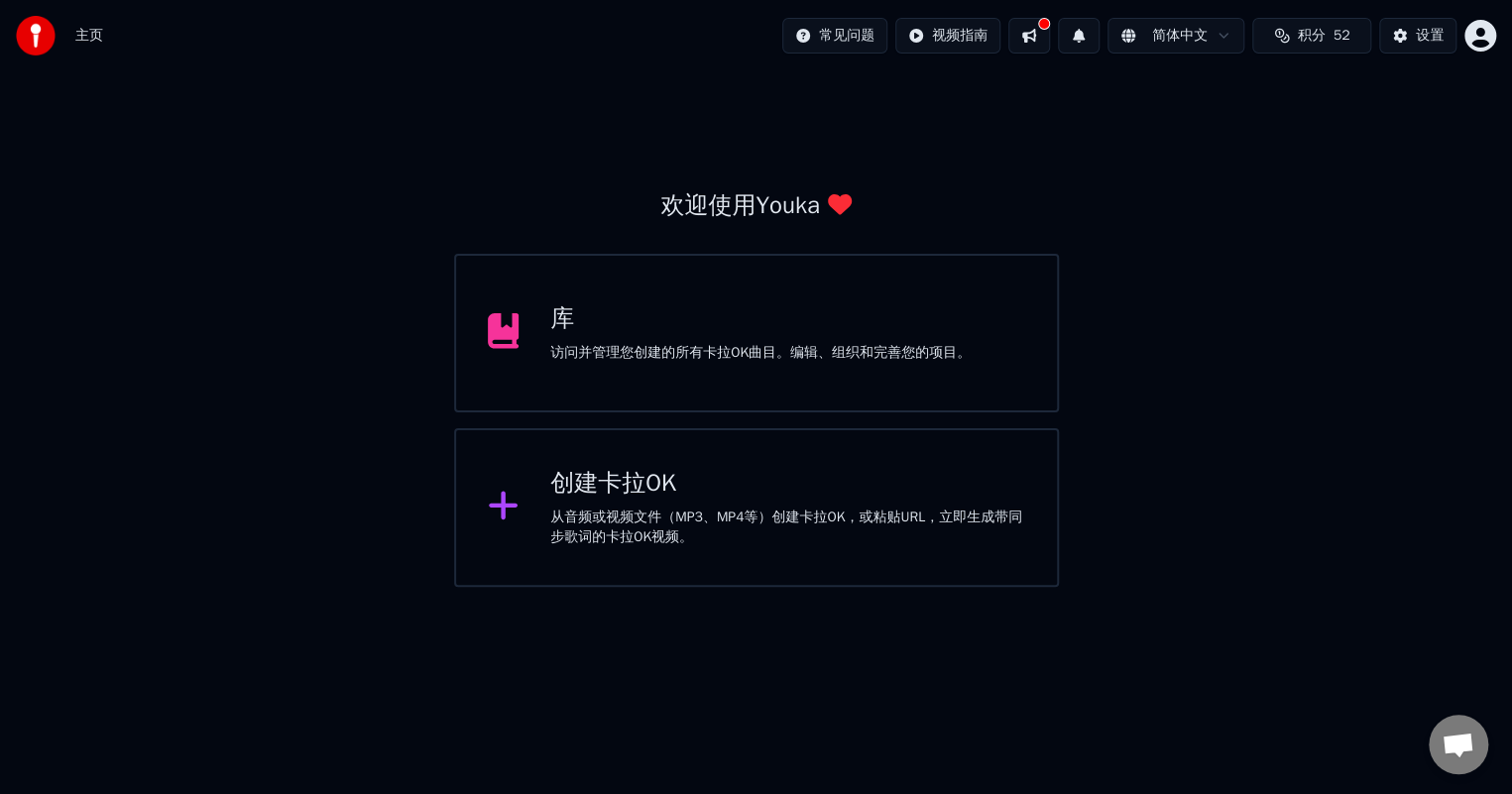 click on "主页 常见问题 视频指南 简体中文 积分 52 设置 欢迎使用Youka 库 访问并管理您创建的所有卡拉OK曲目。编辑、组织和完善您的项目。 创建卡拉OK 从音频或视频文件（MP3、MP4等）创建卡拉OK，或粘贴URL，立即生成带同步歌词的卡拉OK视频。" at bounding box center [756, 293] 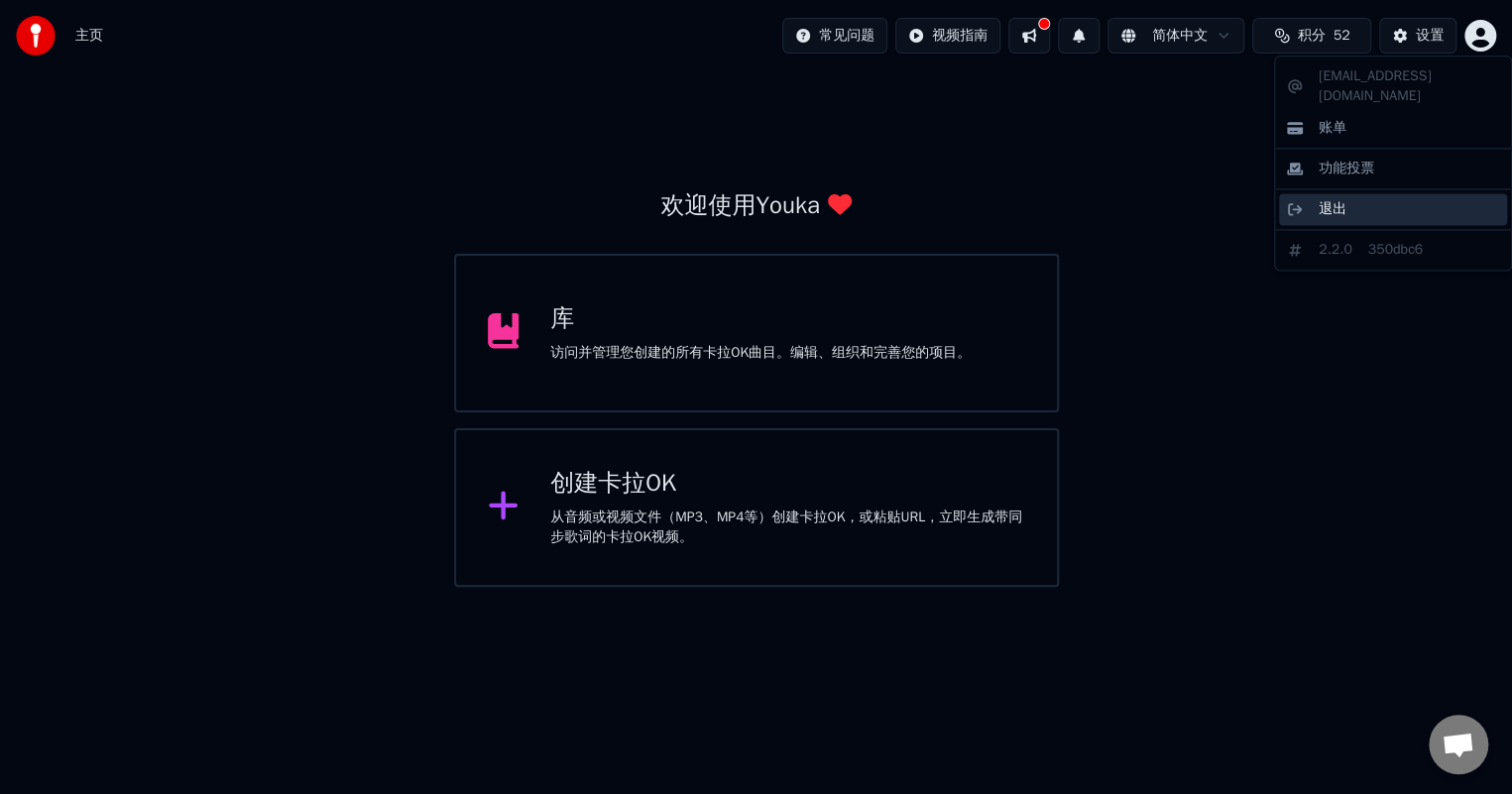 click on "退出" at bounding box center (1393, 209) 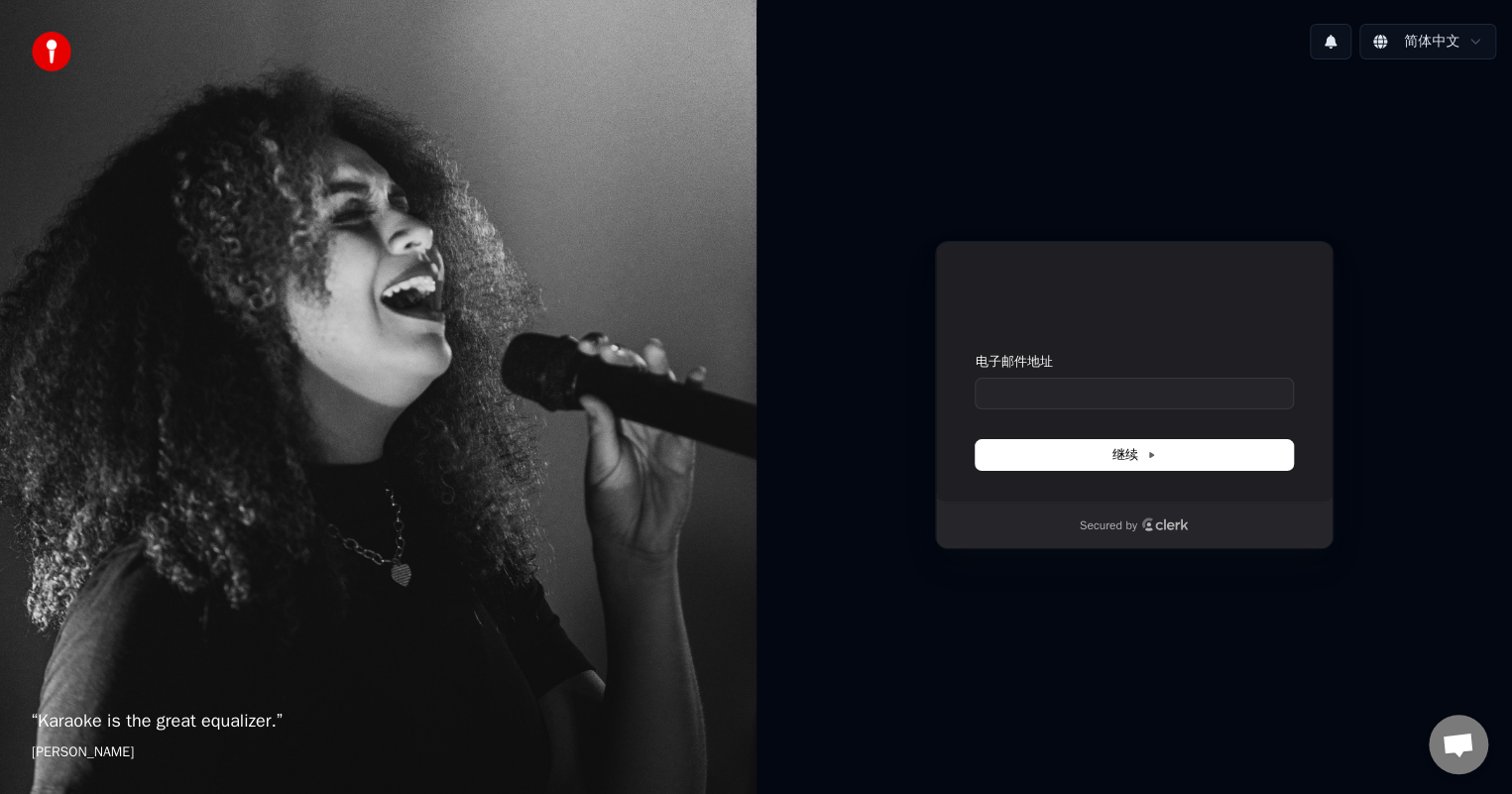 type 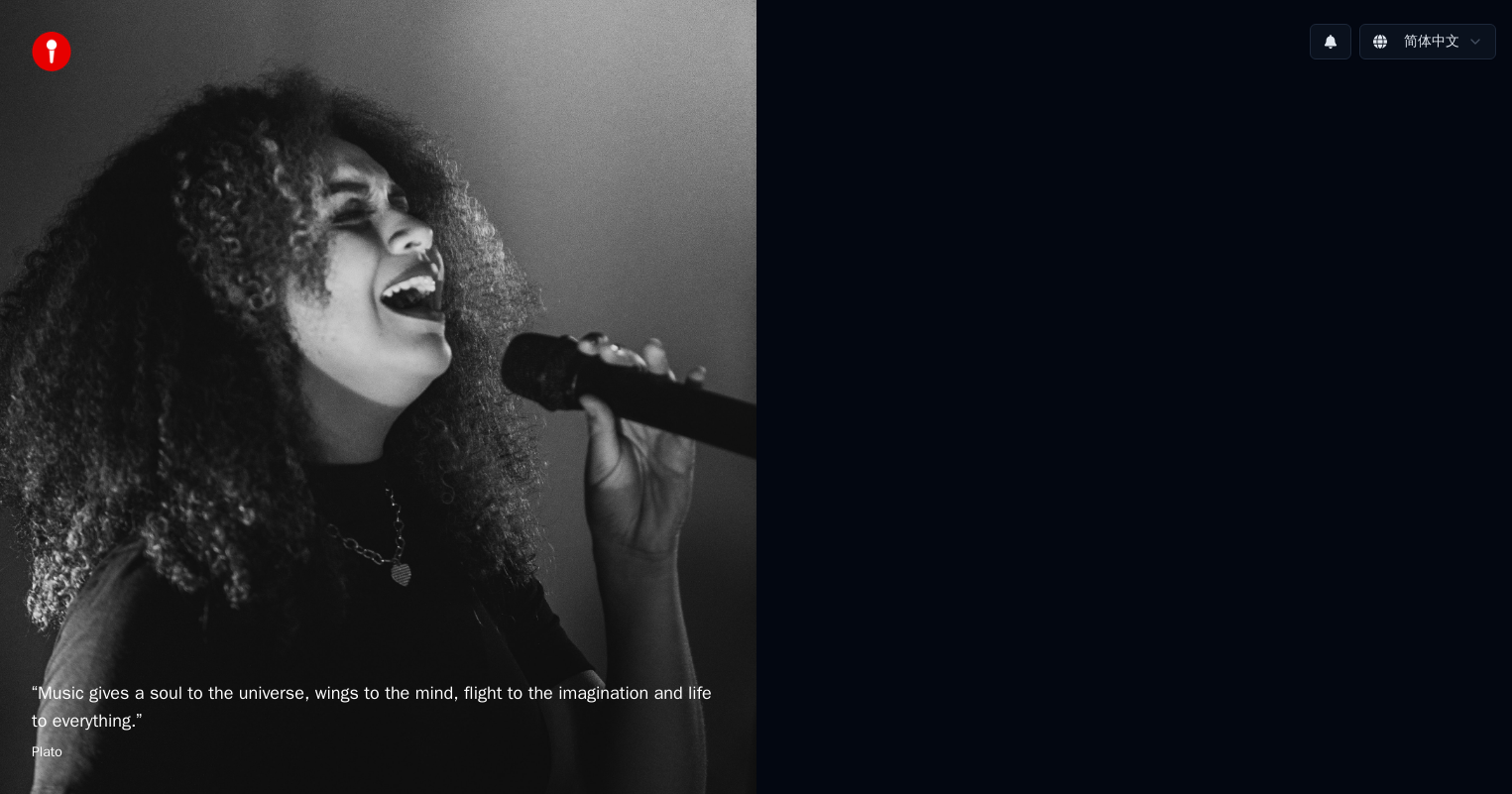 scroll, scrollTop: 0, scrollLeft: 0, axis: both 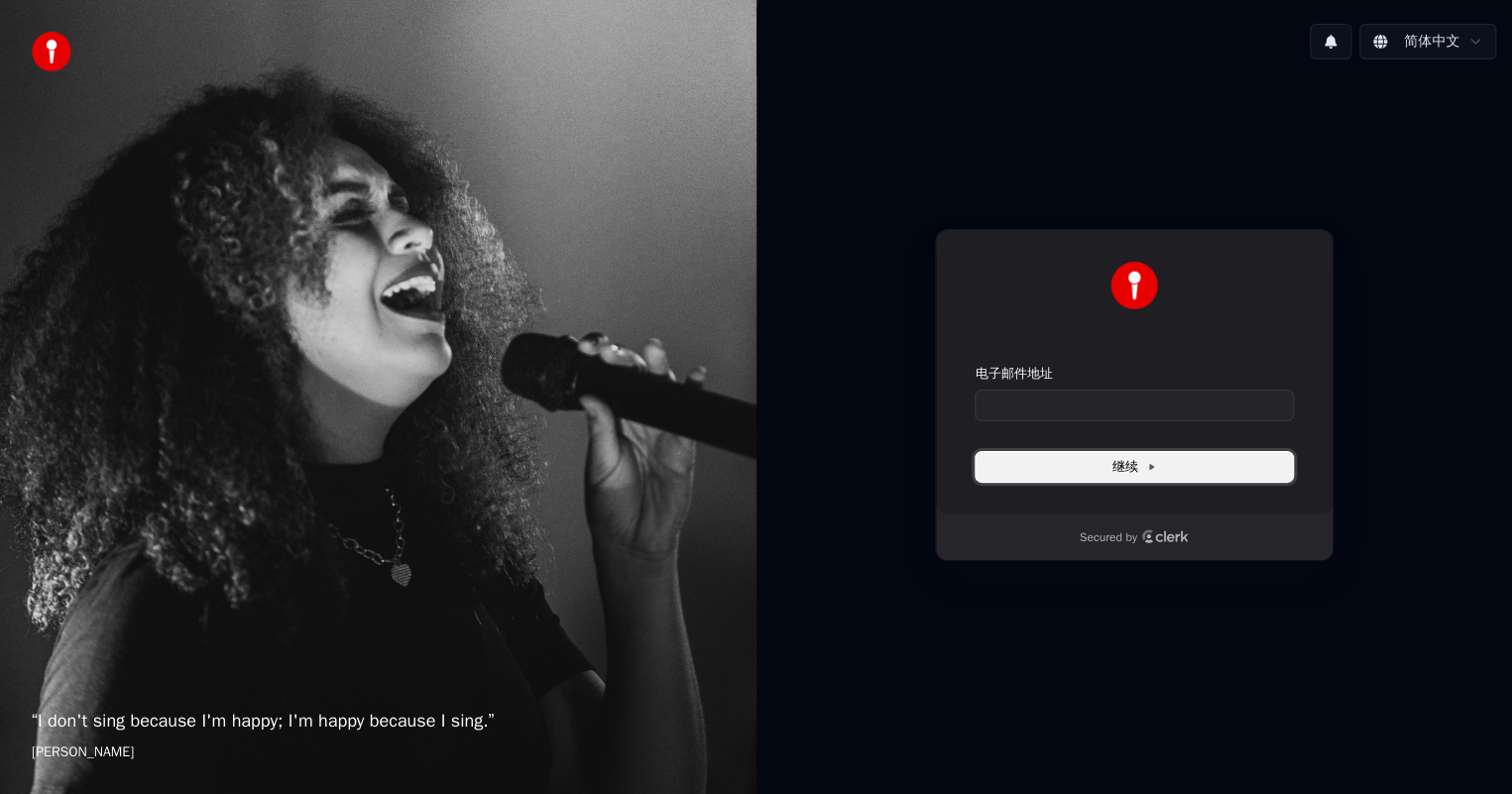 click on "继续" at bounding box center (1134, 467) 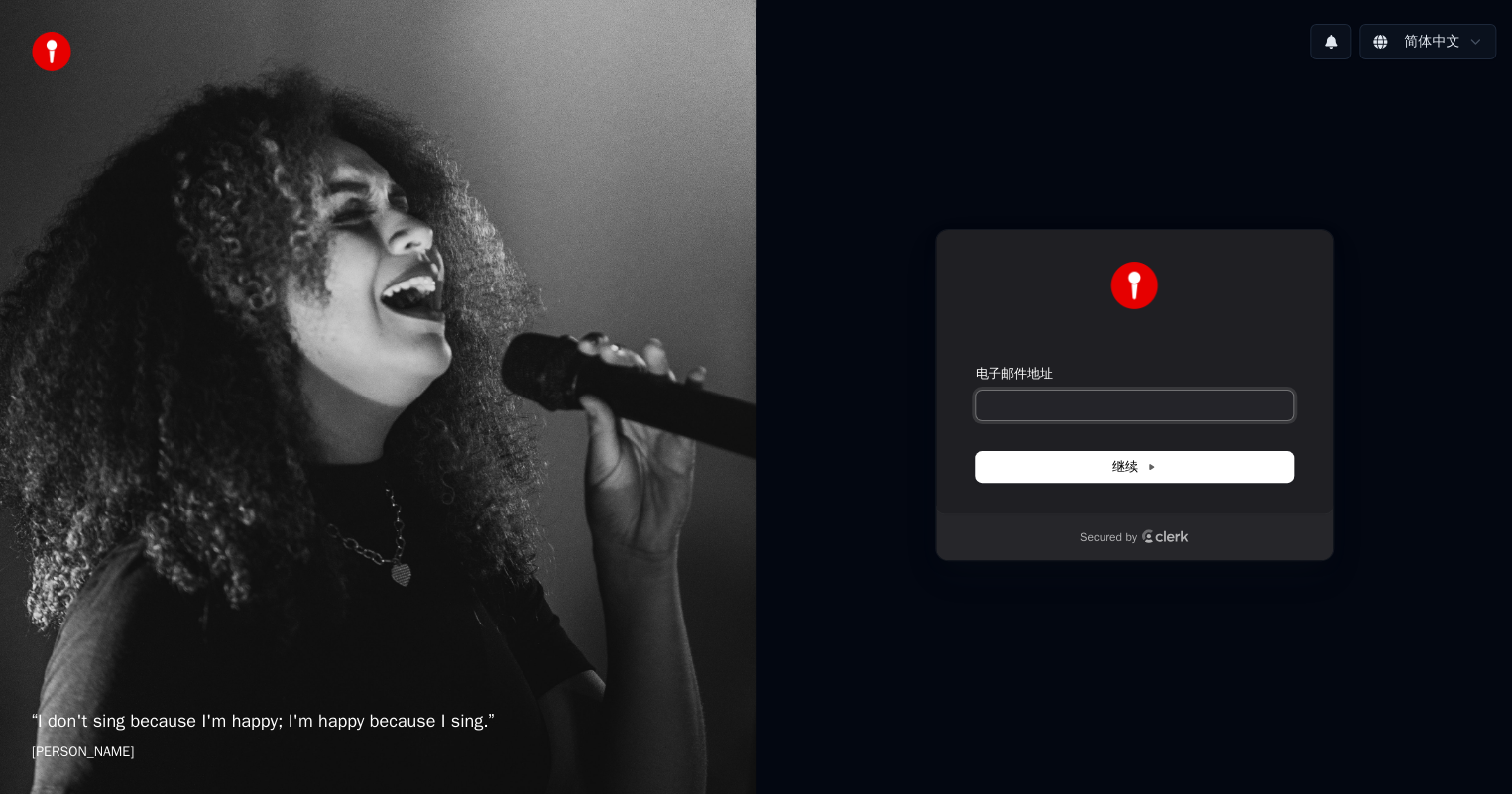 click on "电子邮件地址" at bounding box center (1134, 405) 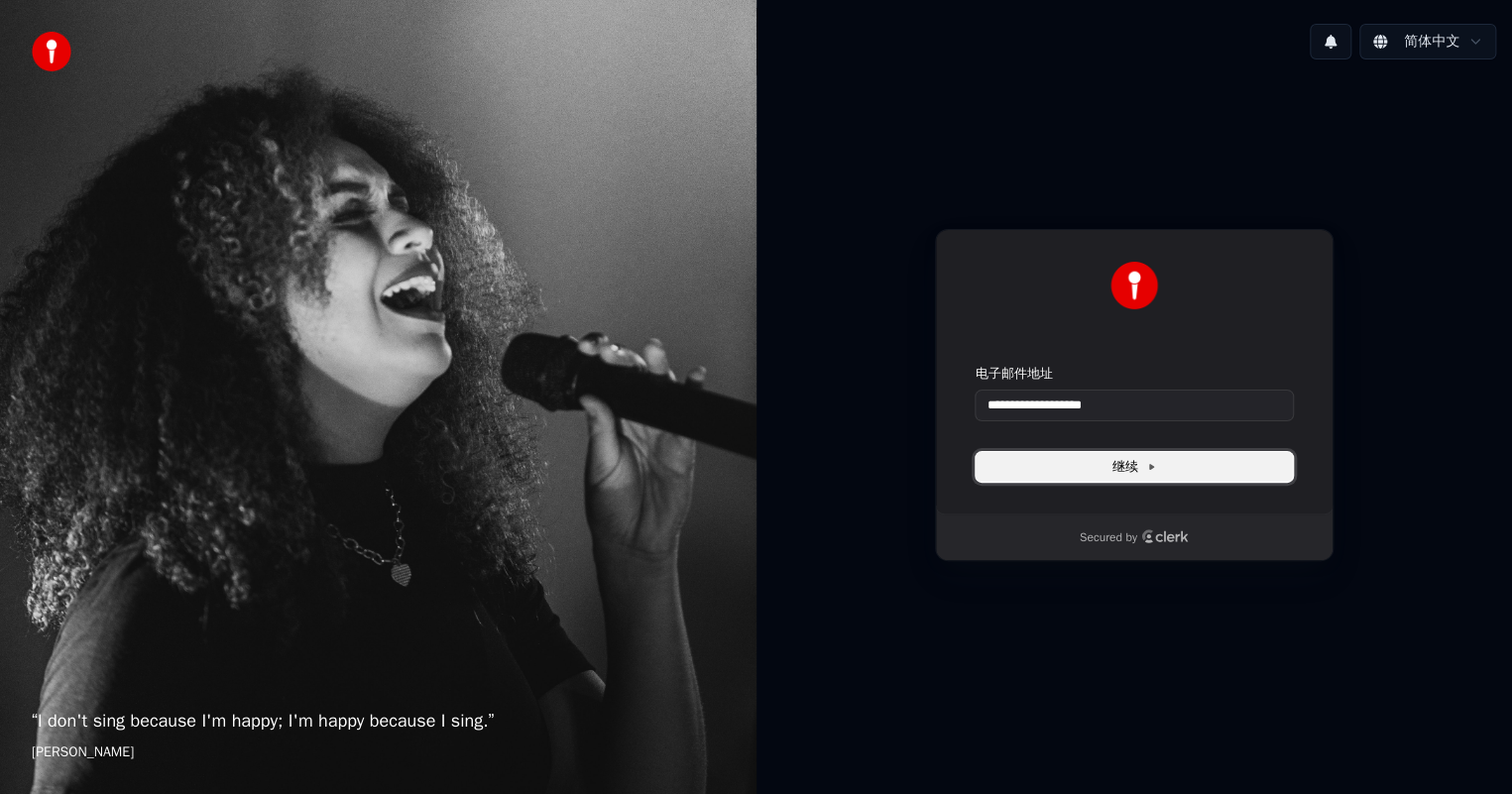 click 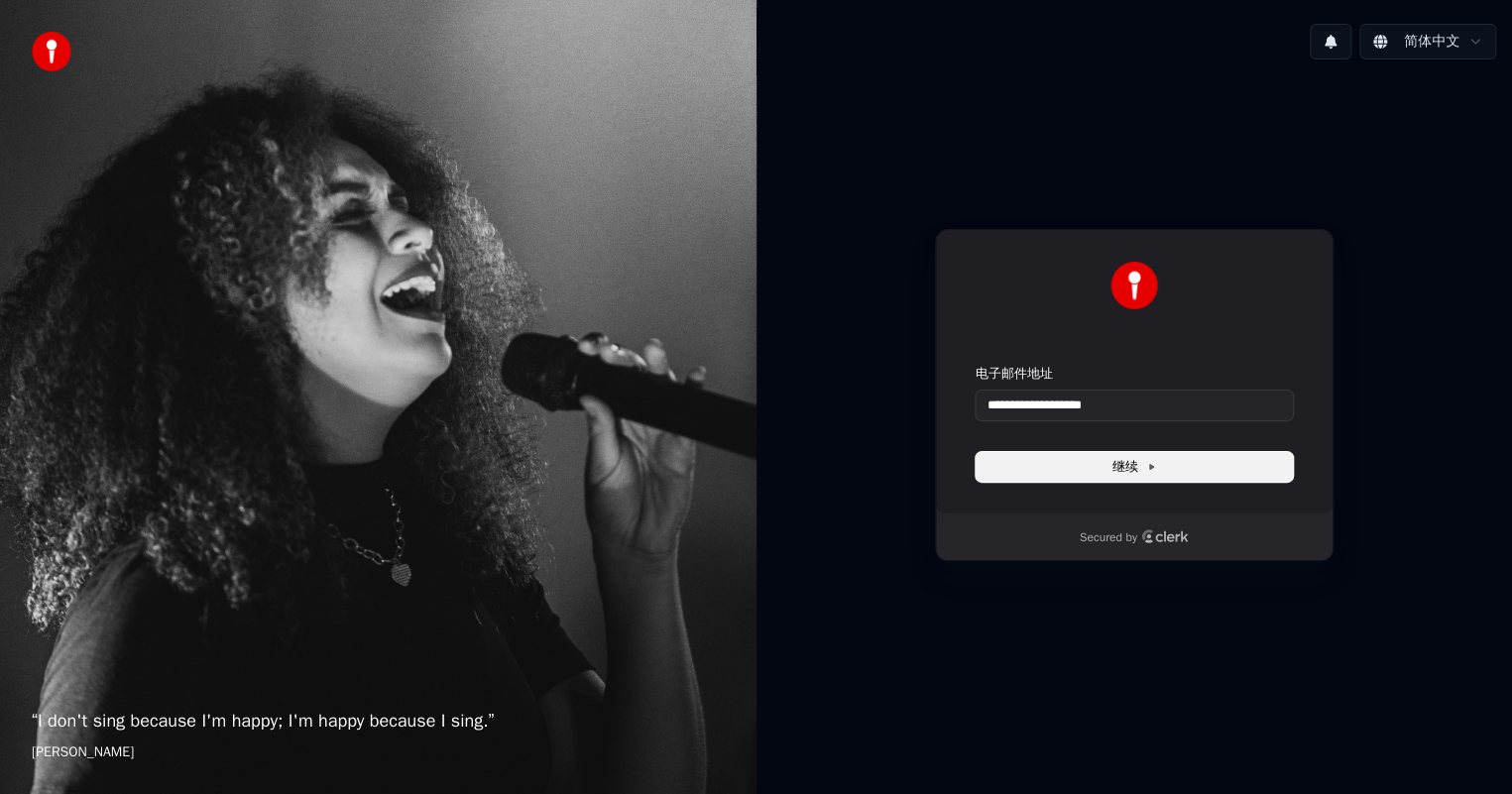 type on "**********" 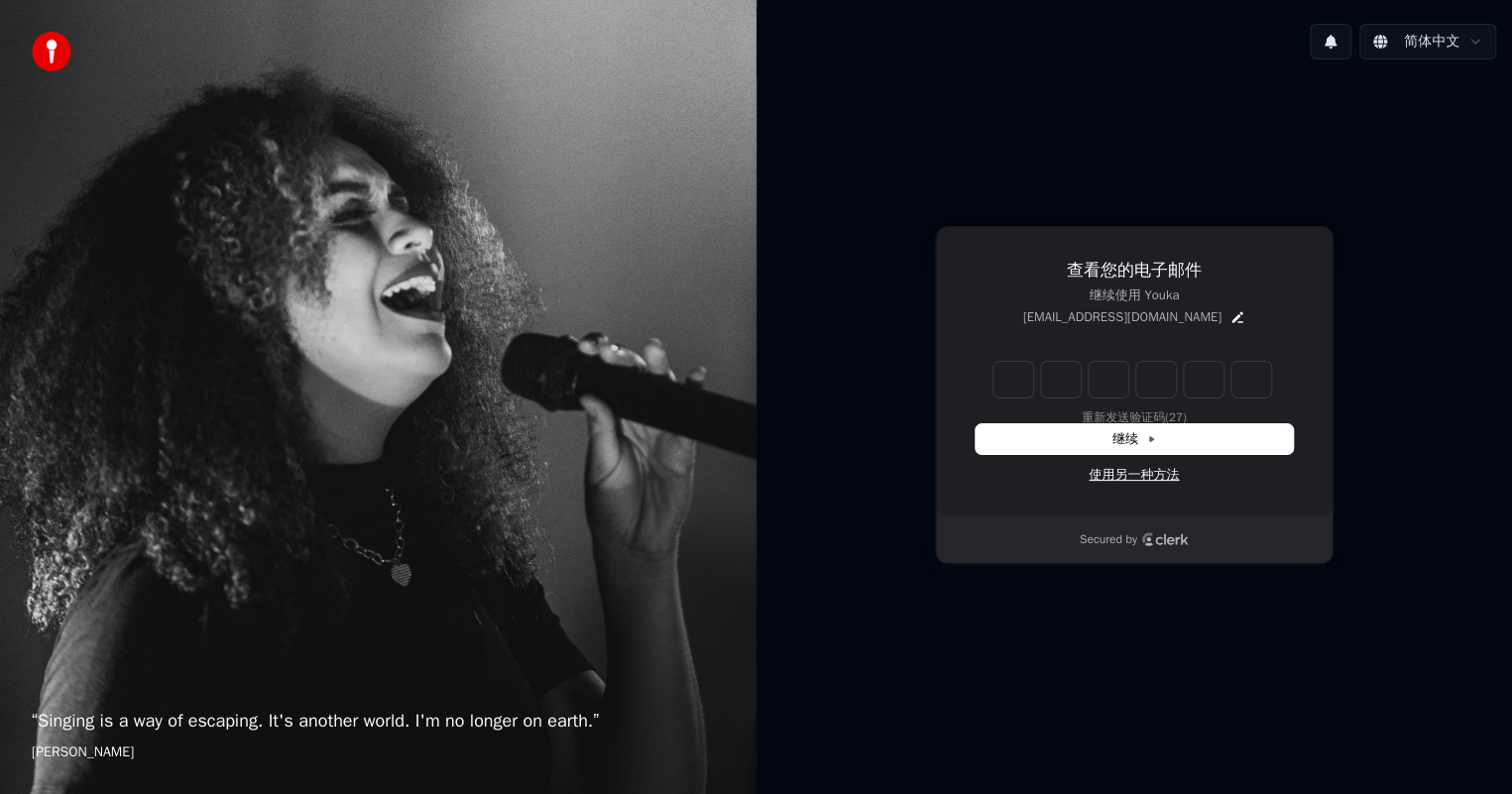 type on "*" 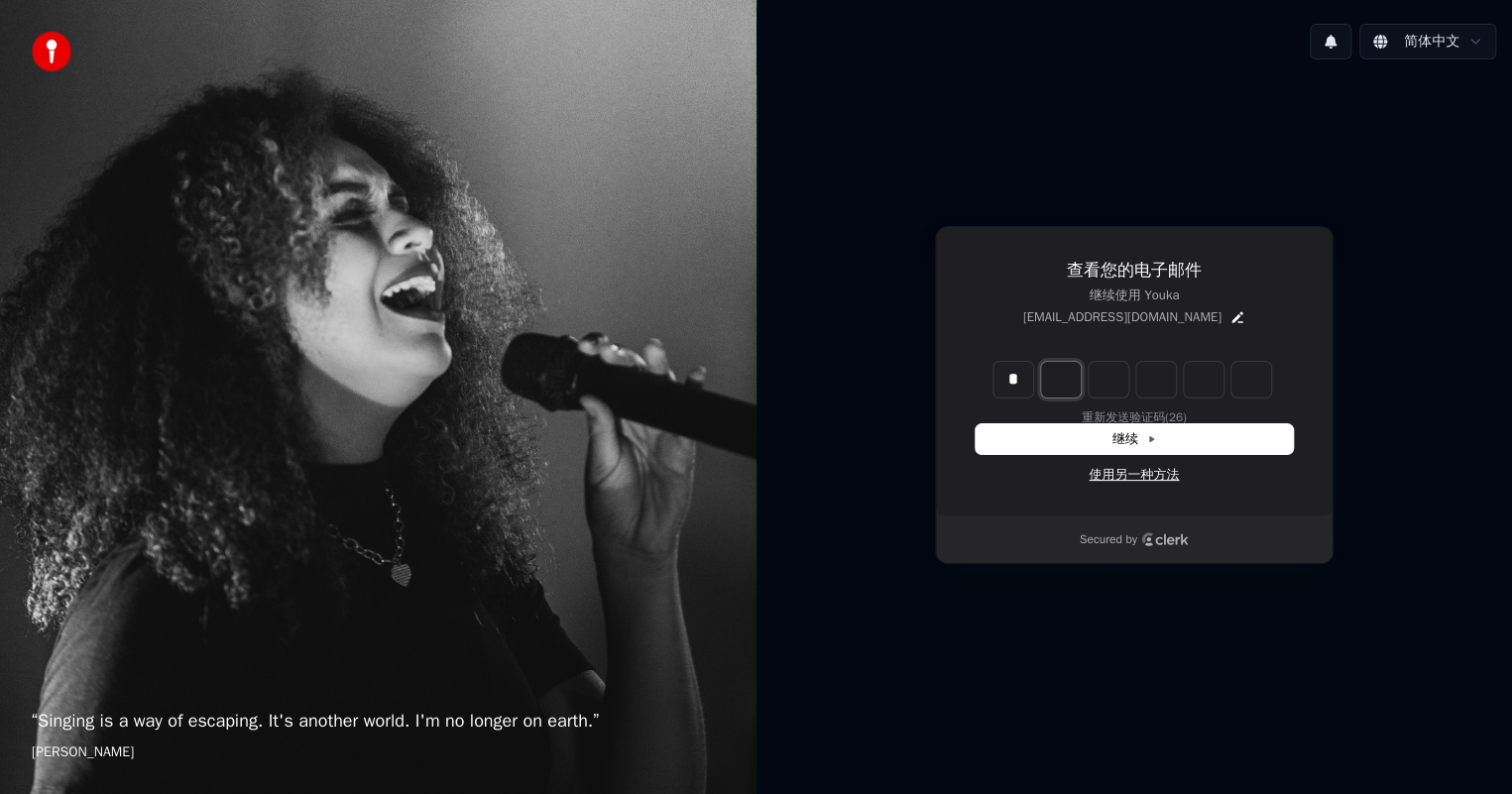 type on "*" 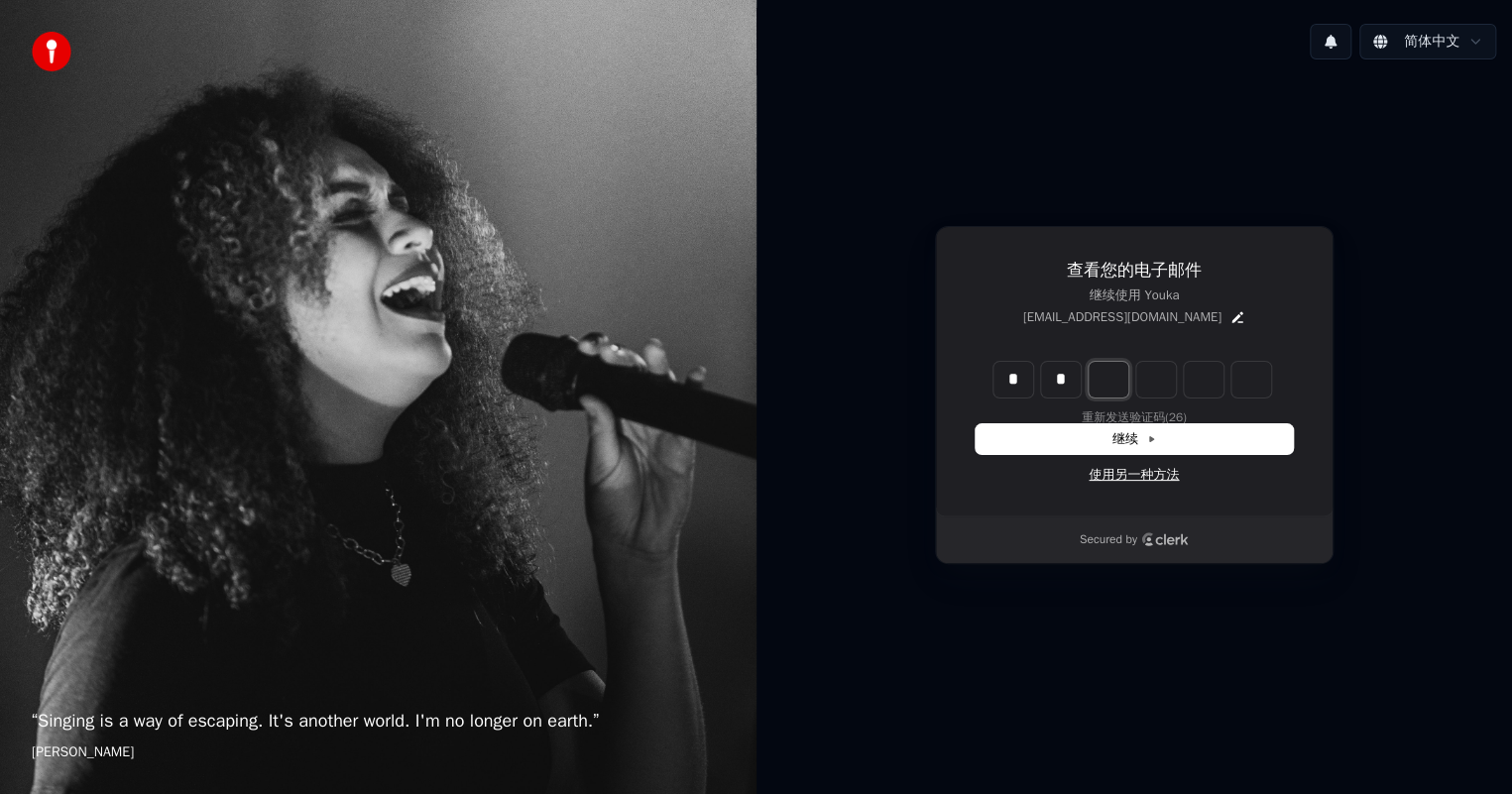 type on "*" 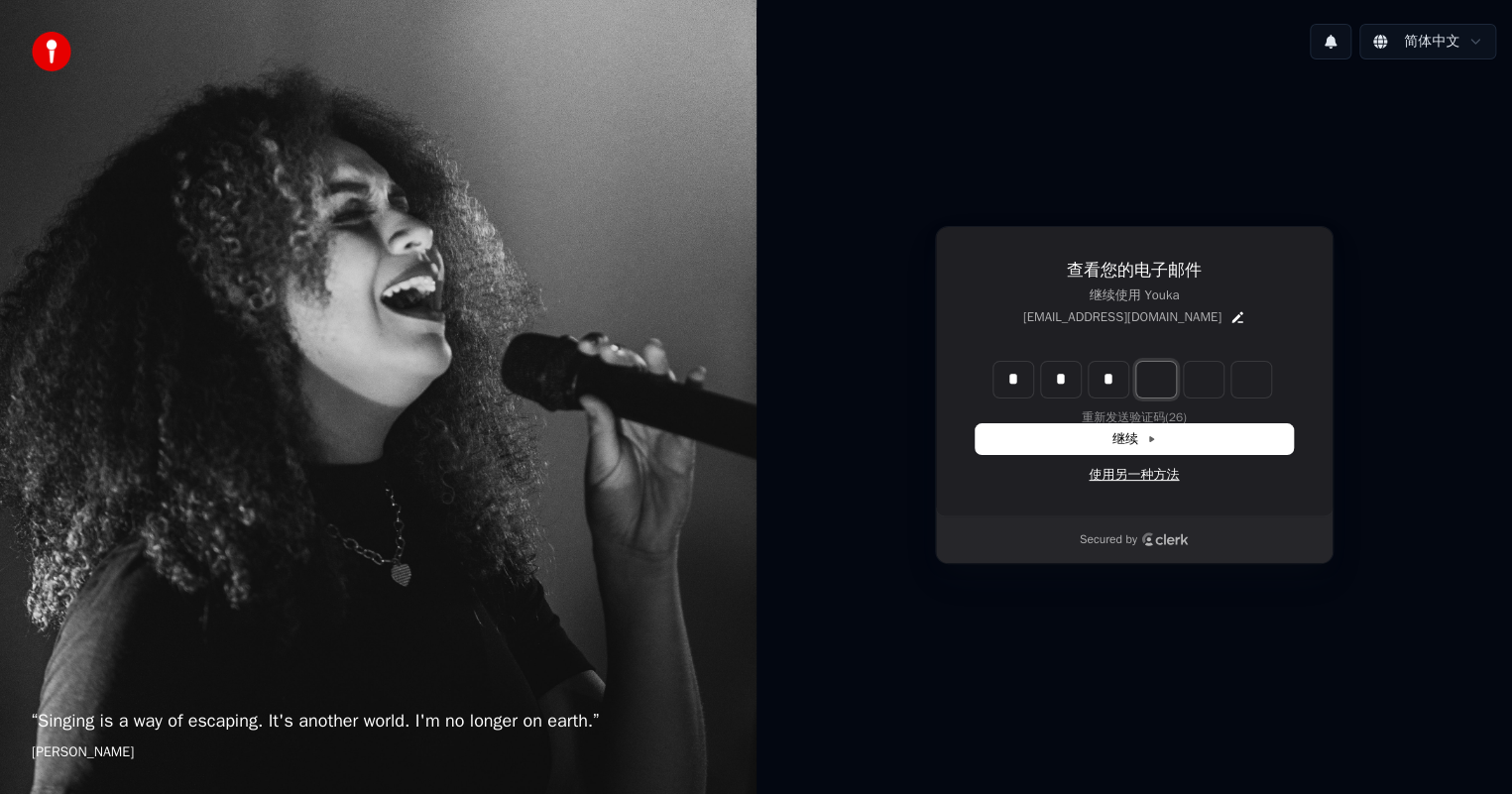 type on "*" 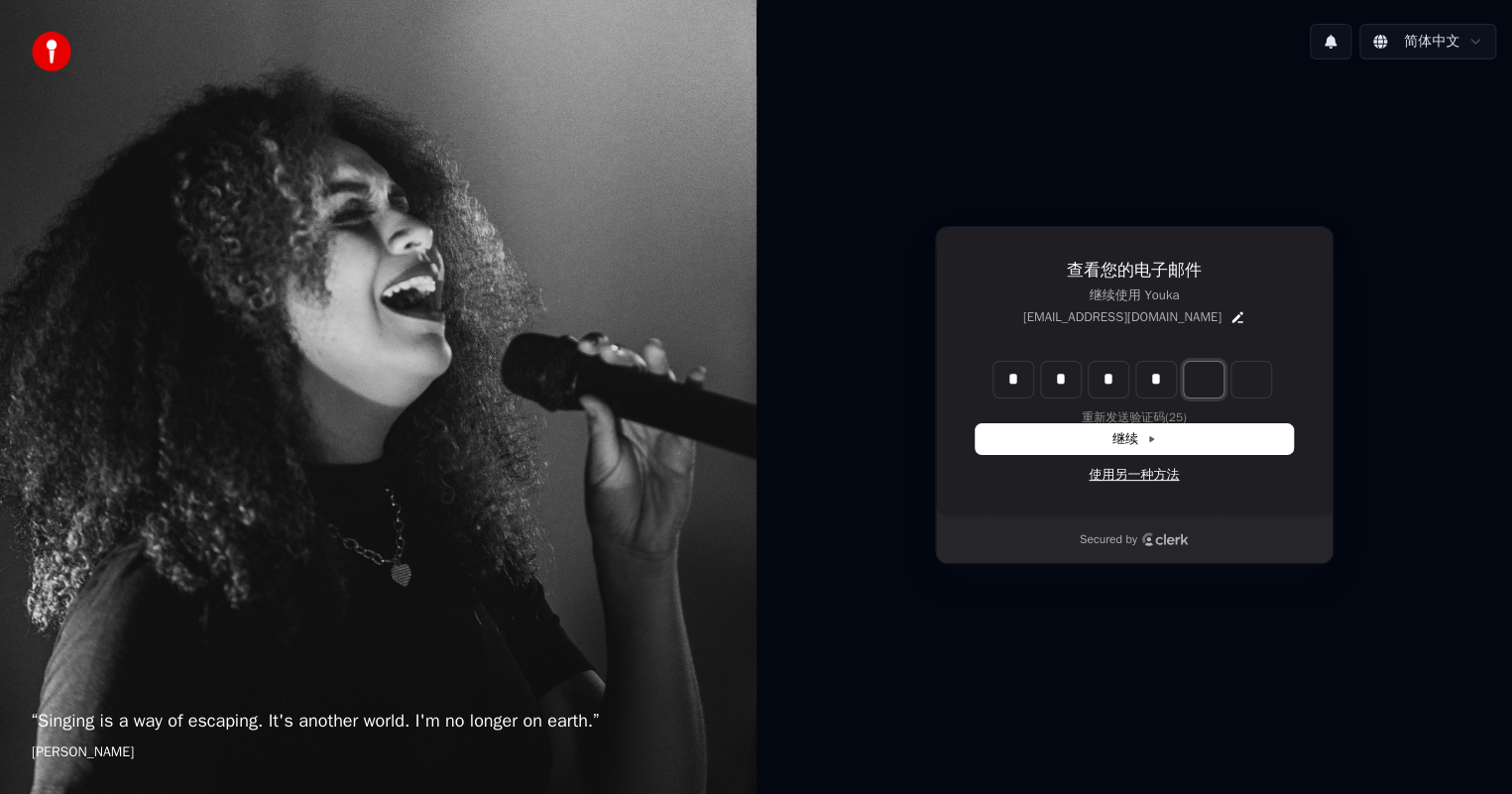 type on "*" 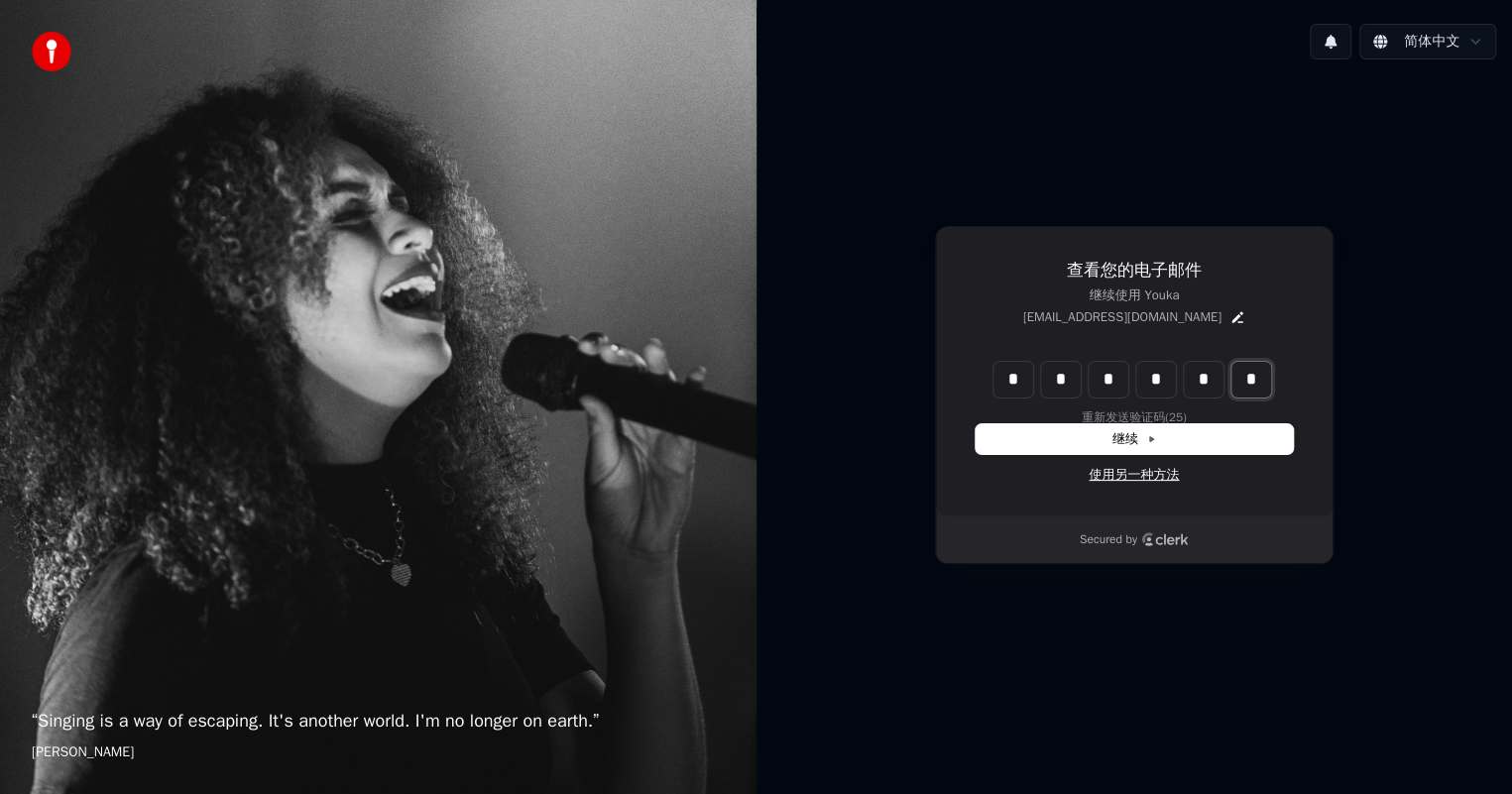 type on "*" 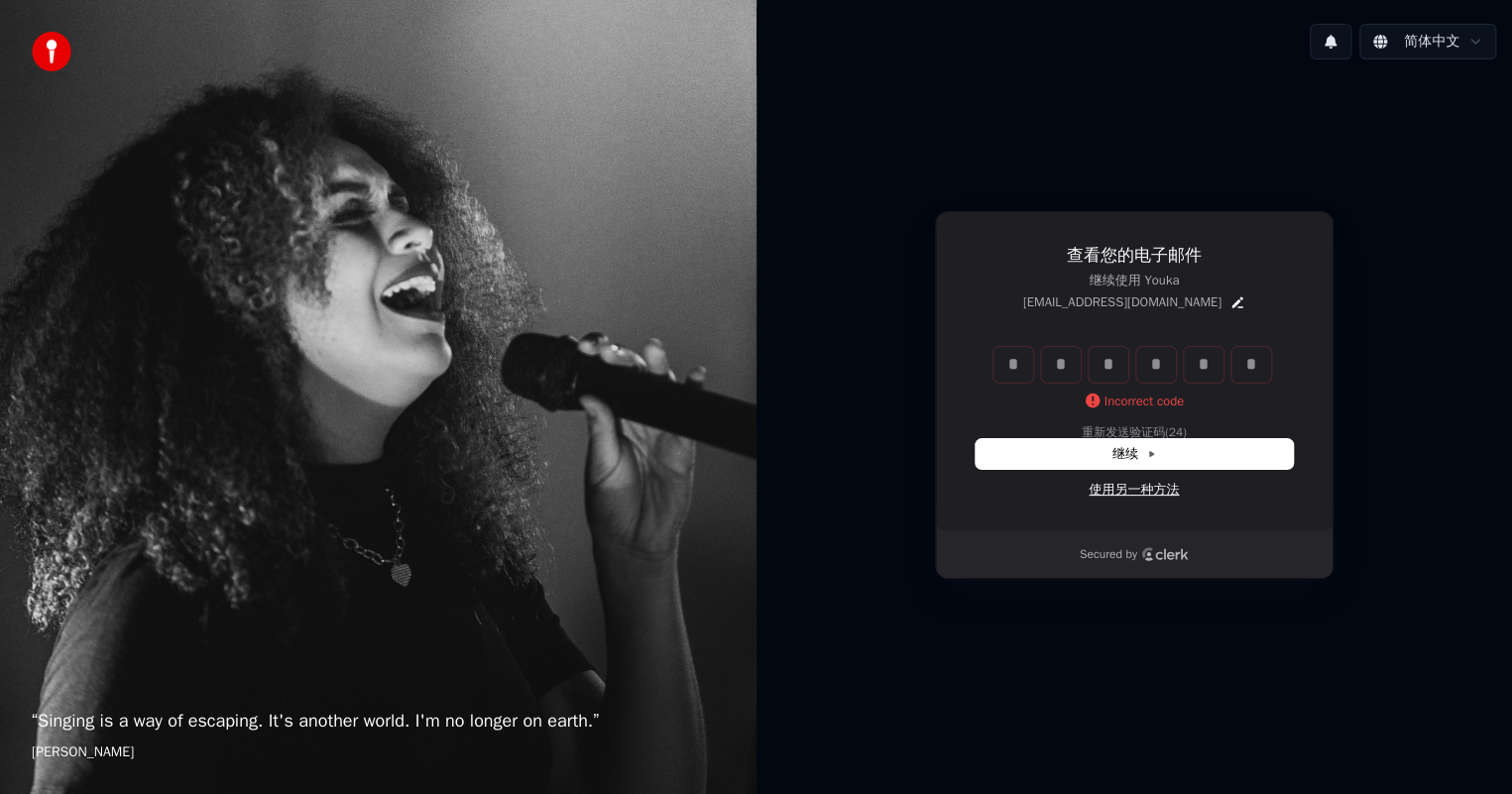 type 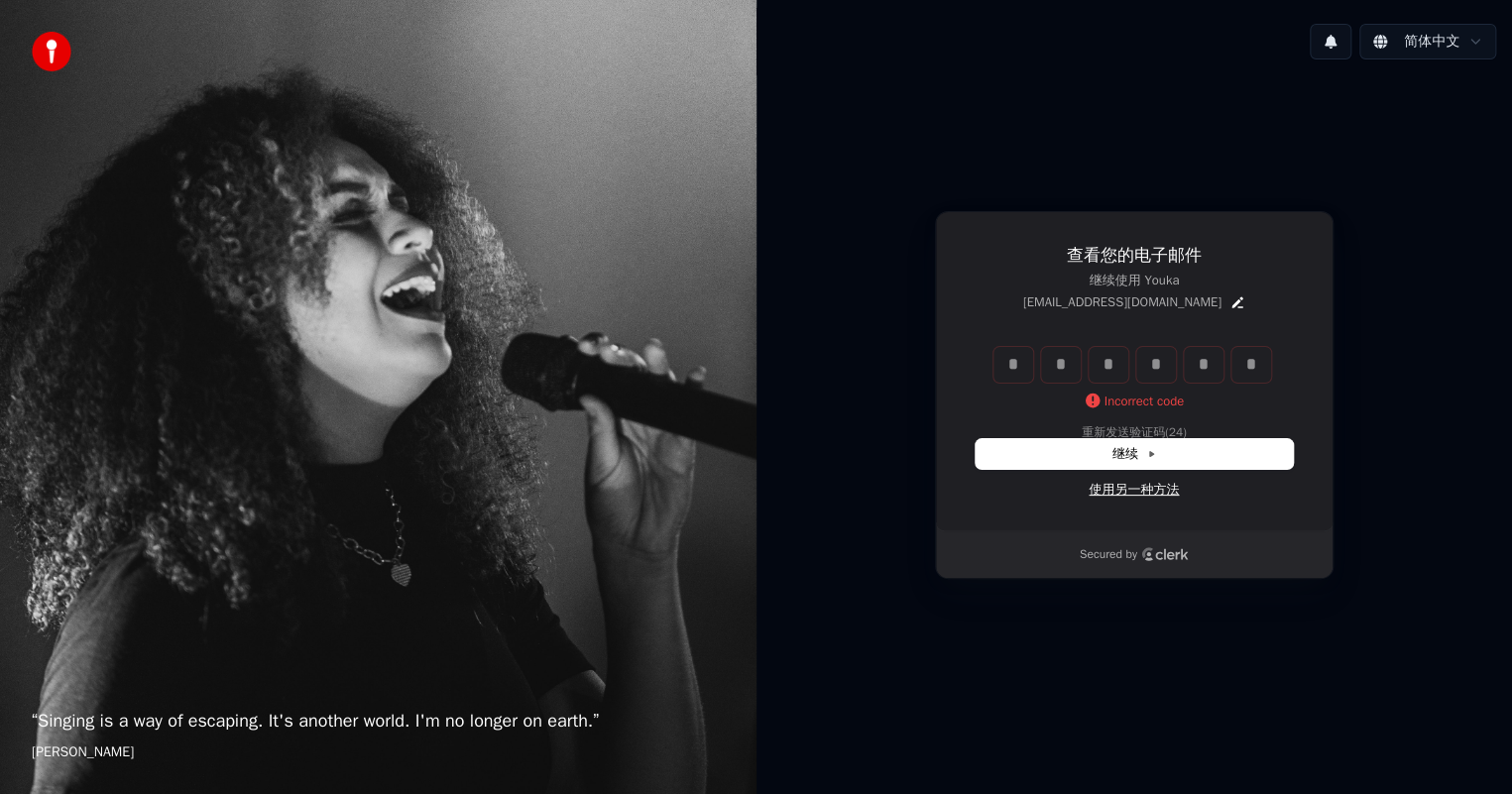 type 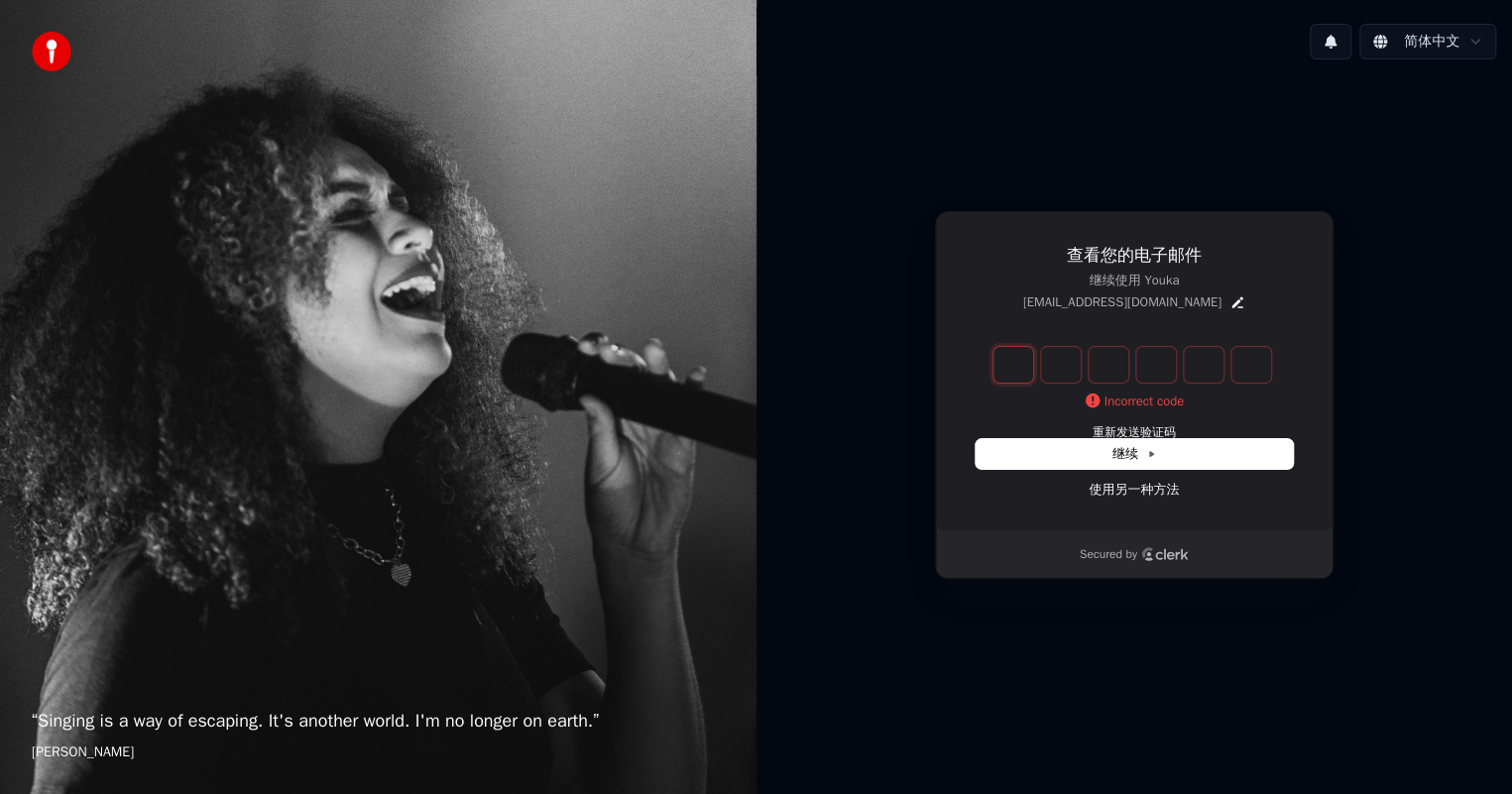 type on "*" 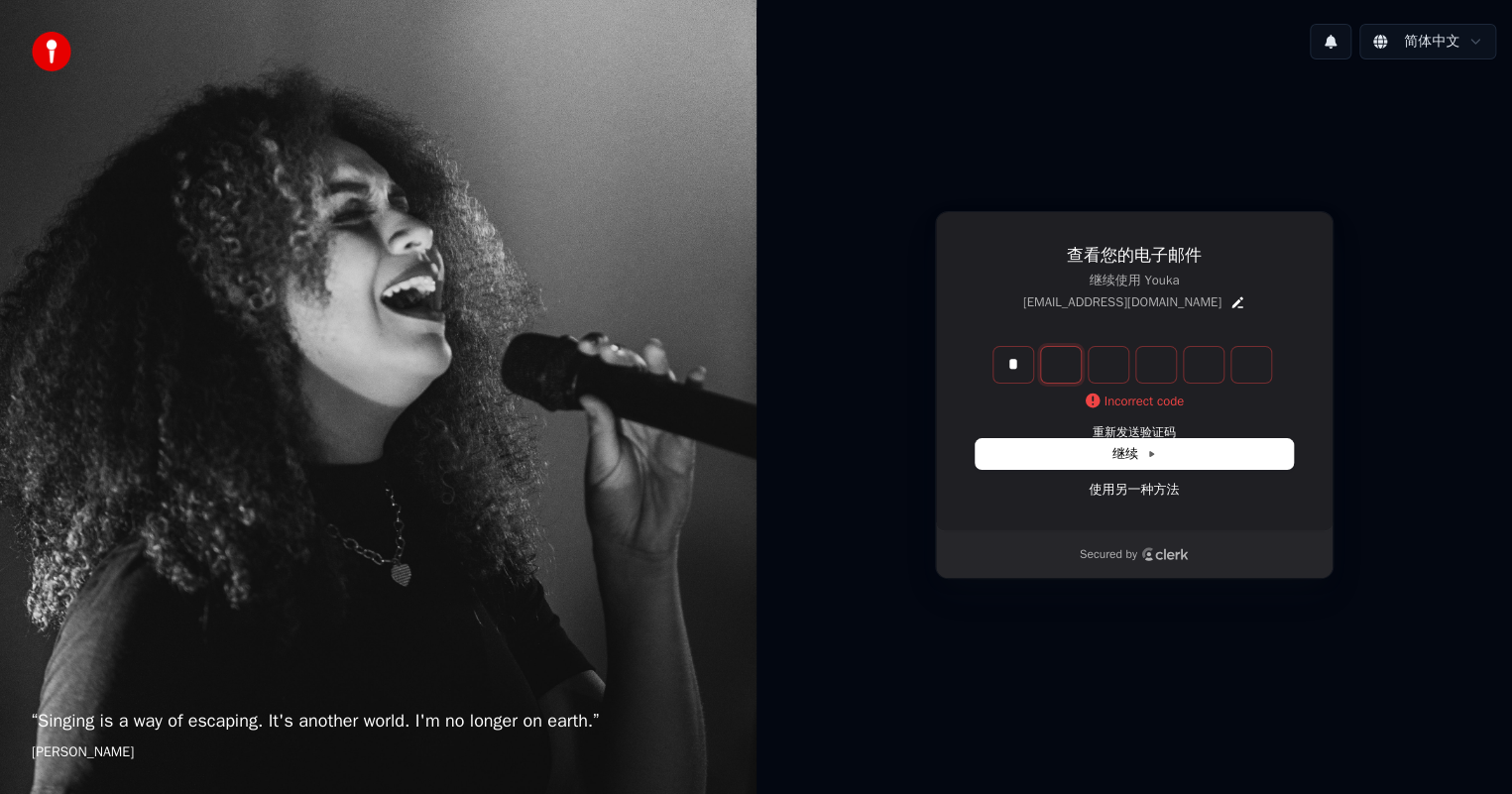 type on "*" 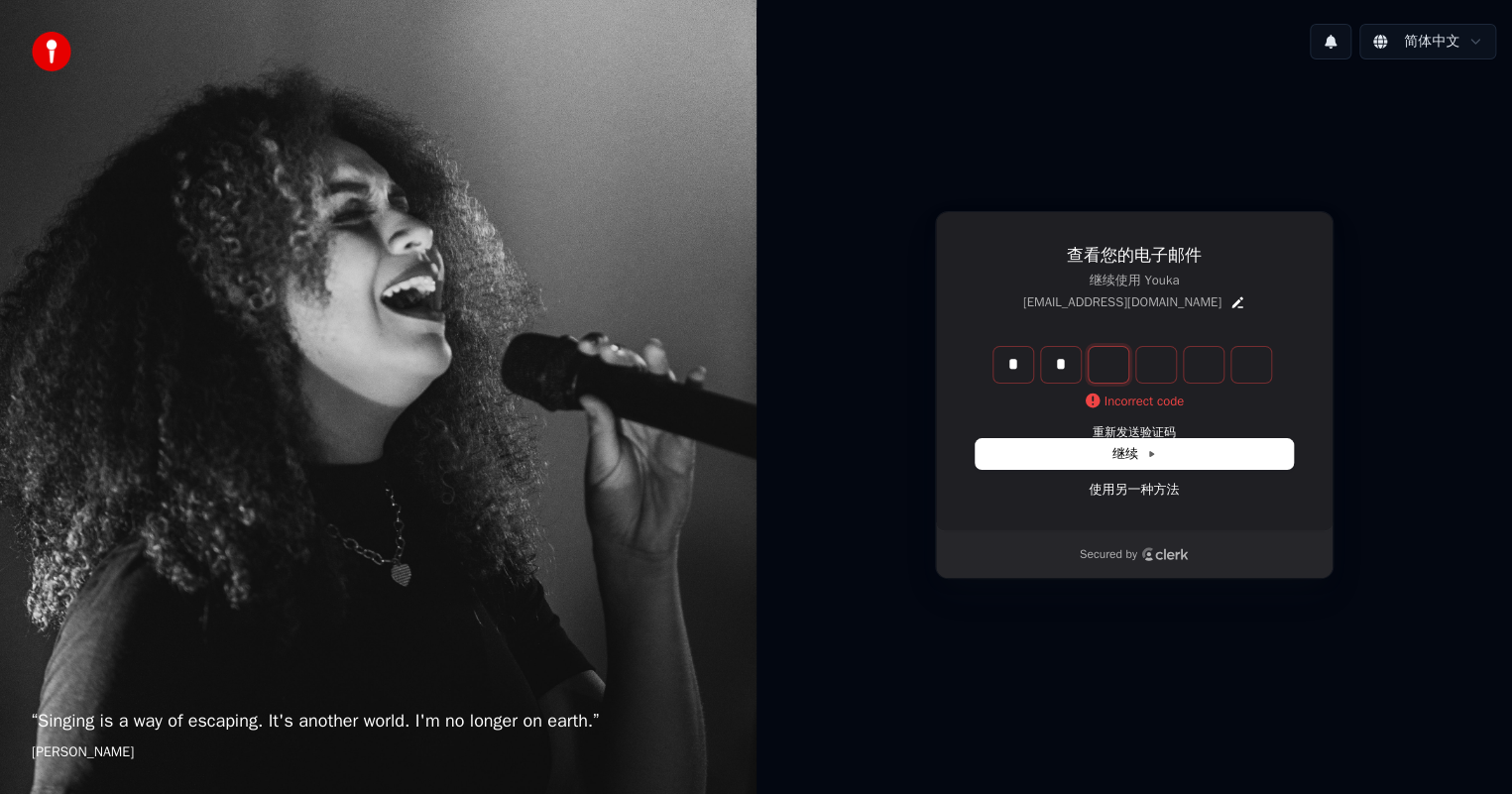 type on "*" 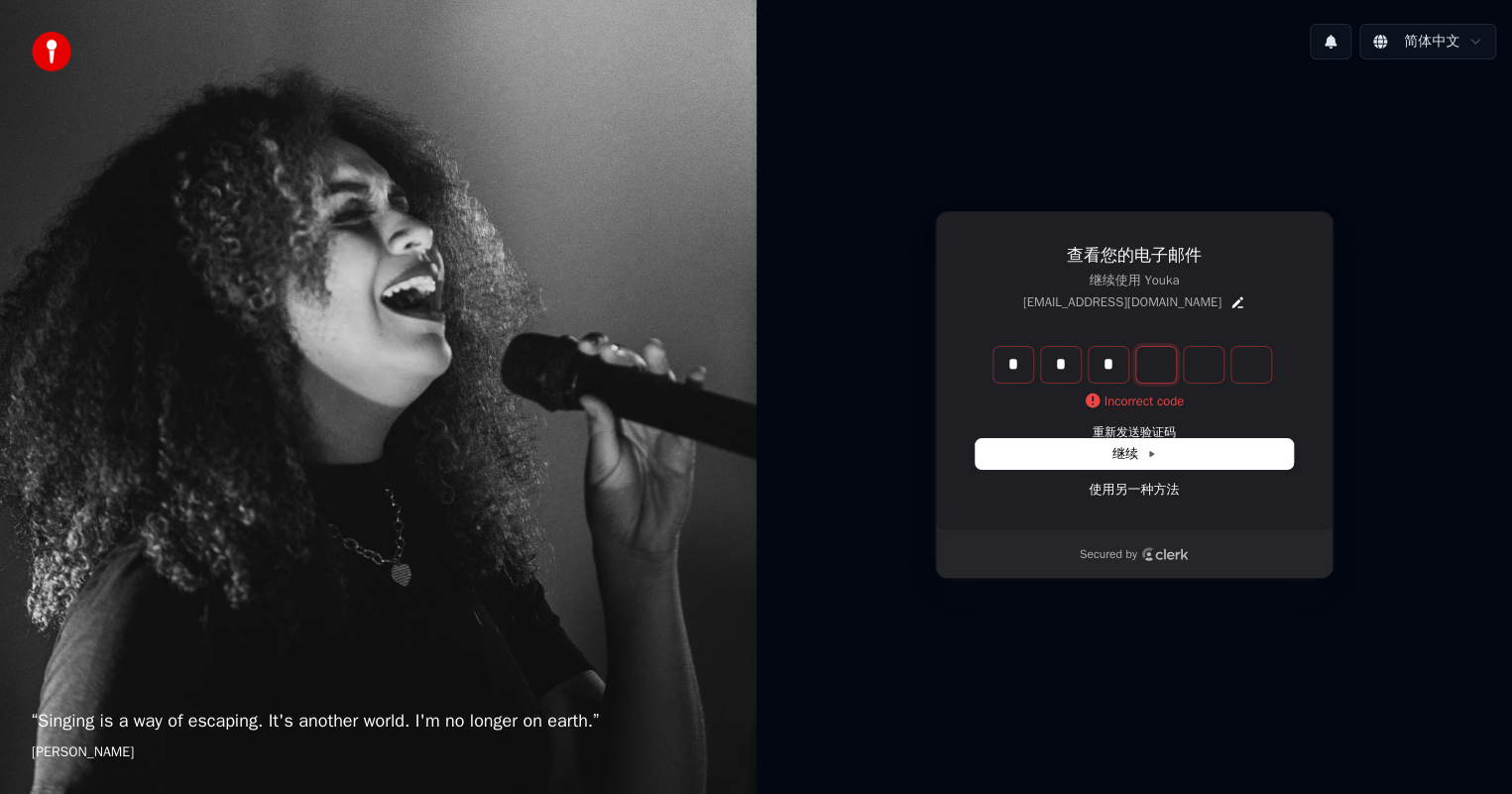 type on "*" 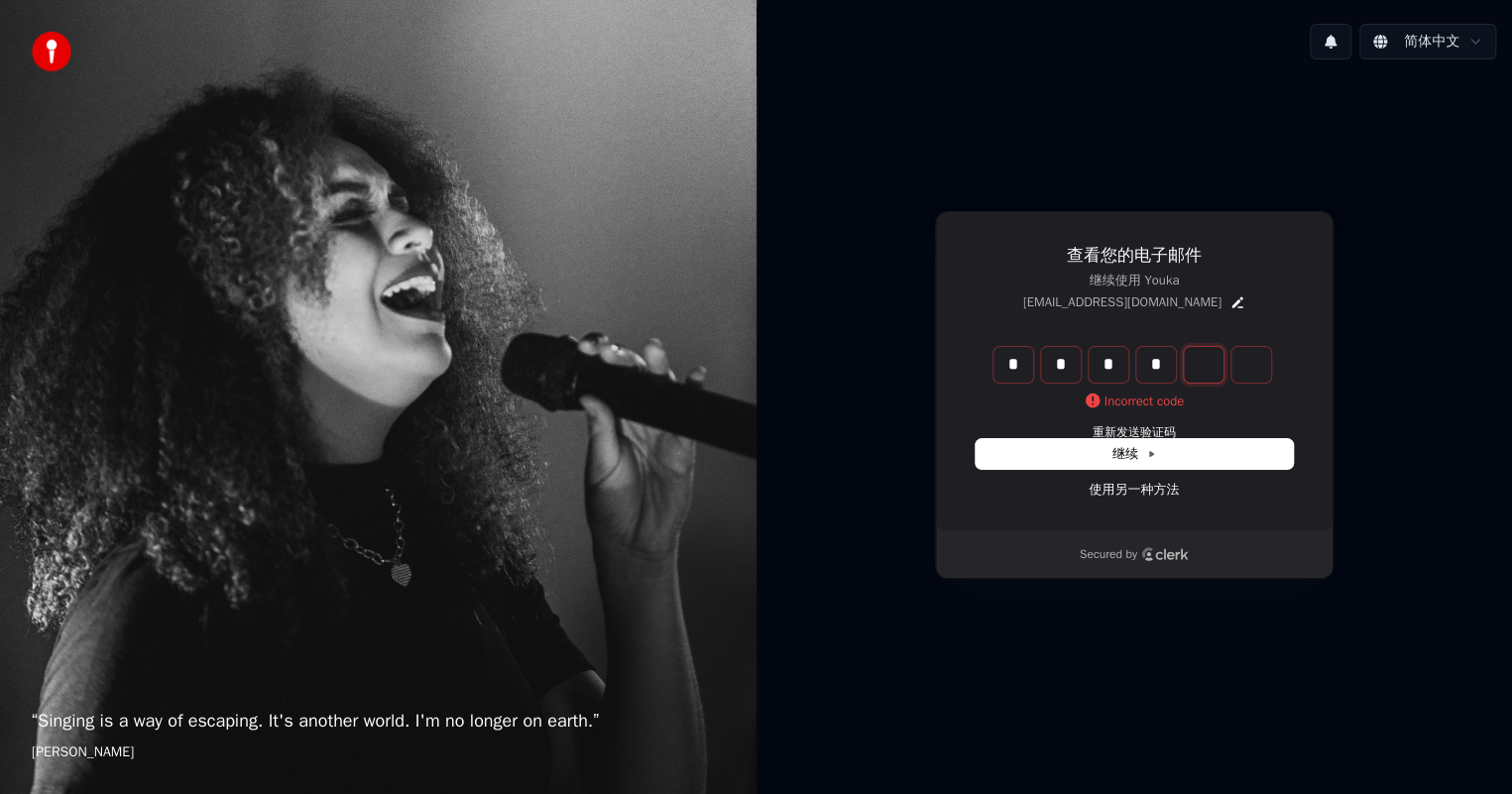 type on "*" 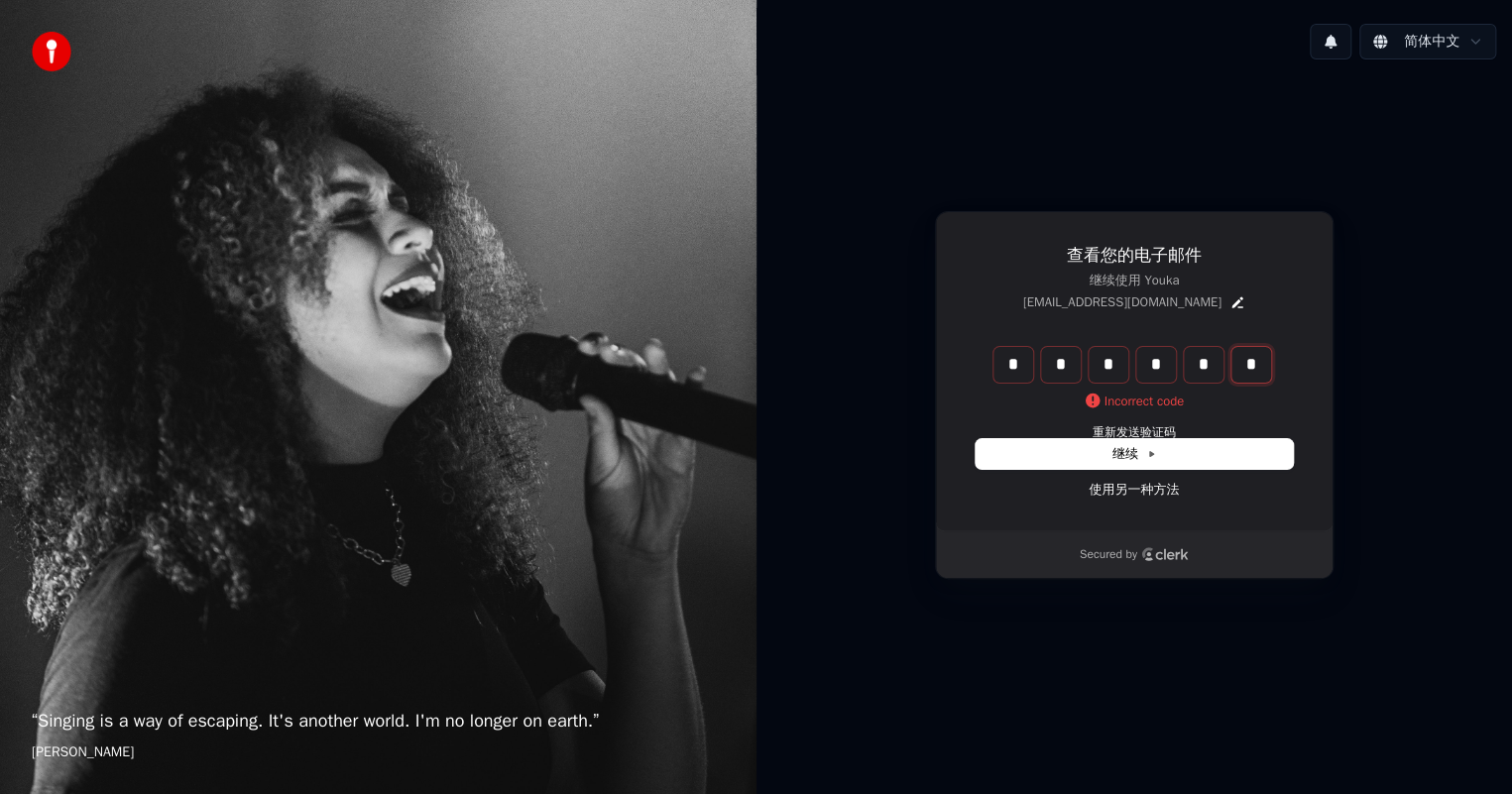 type on "*" 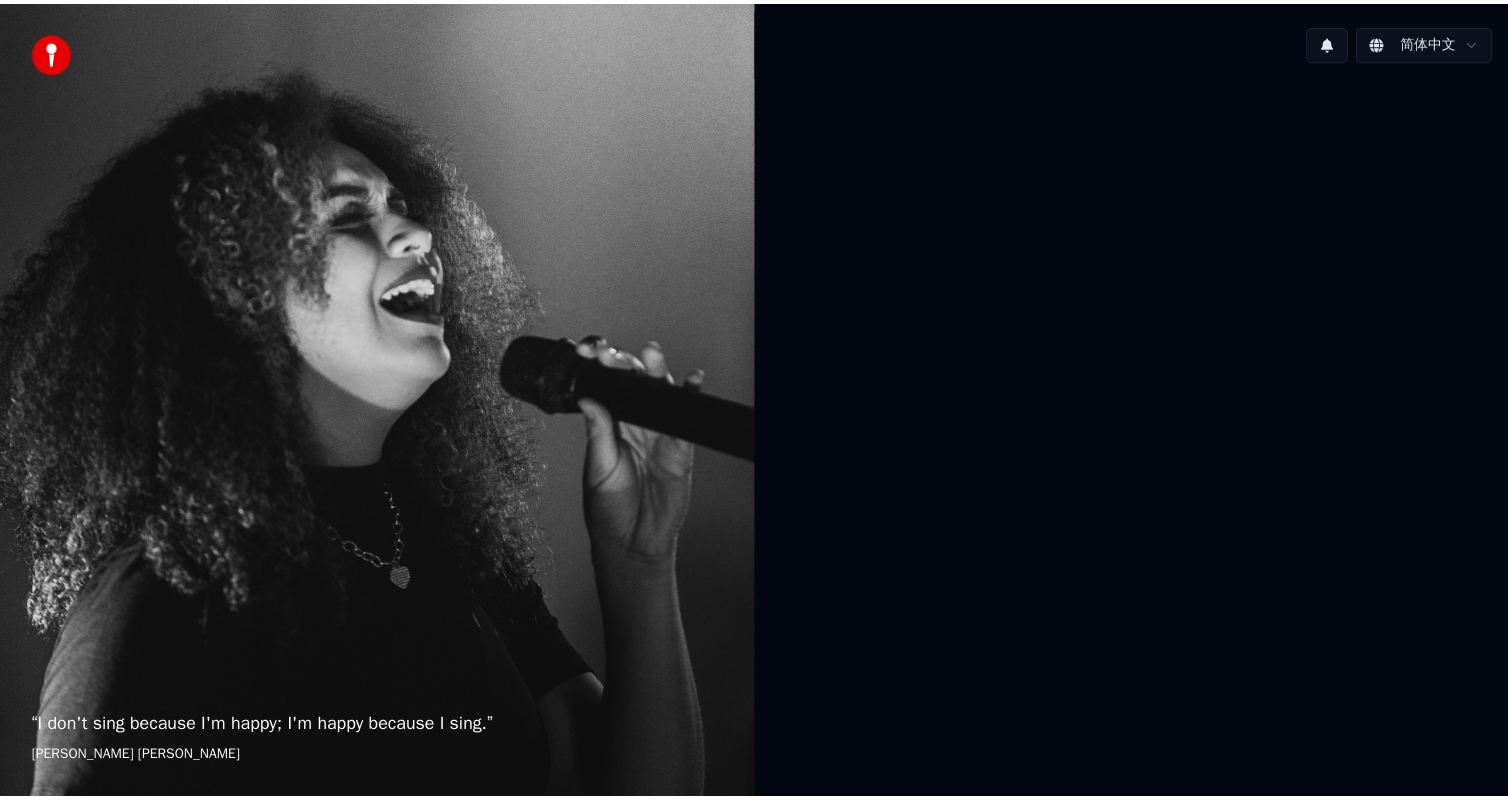 scroll, scrollTop: 0, scrollLeft: 0, axis: both 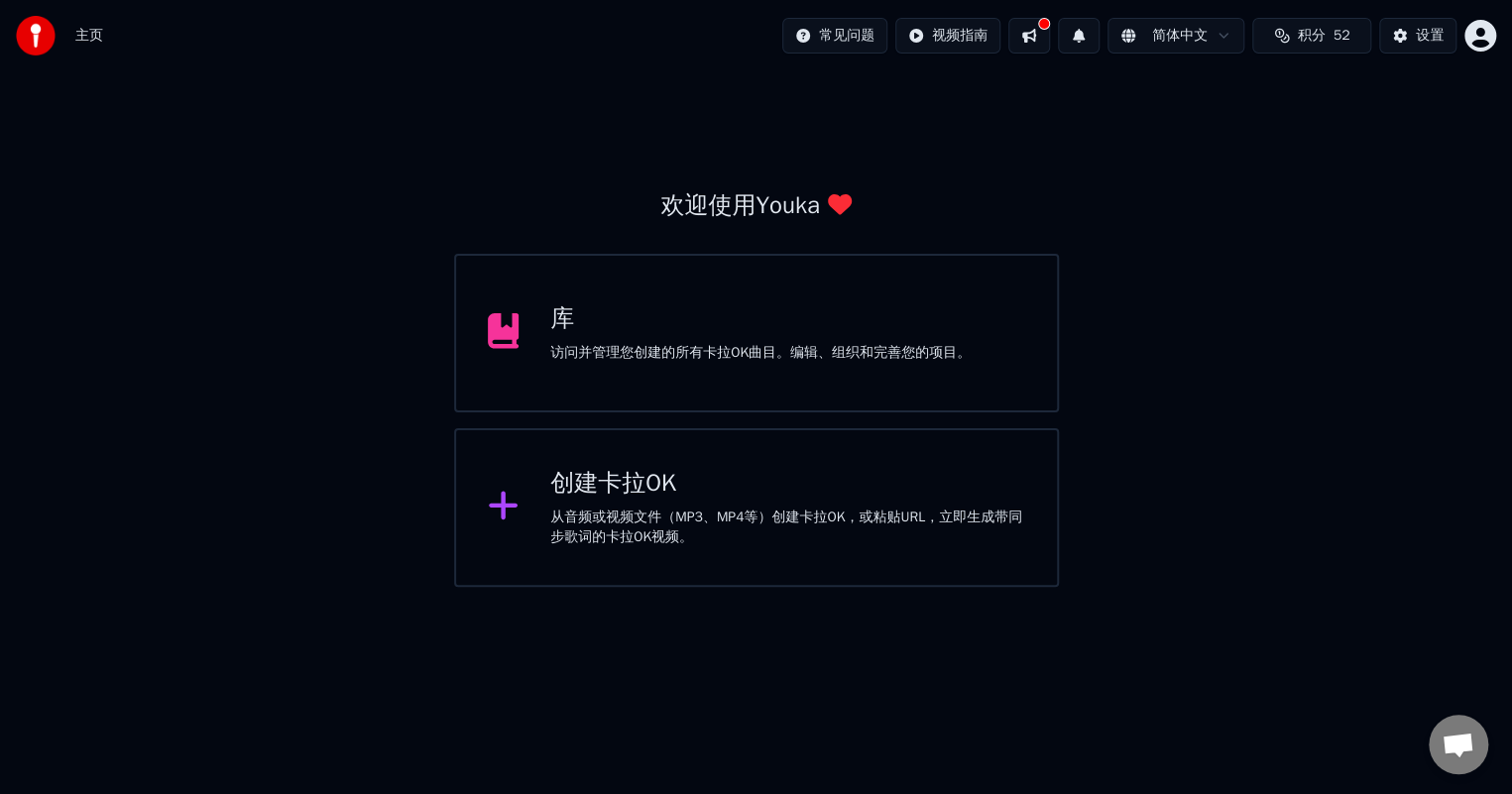 click on "访问并管理您创建的所有卡拉OK曲目。编辑、组织和完善您的项目。" at bounding box center (760, 353) 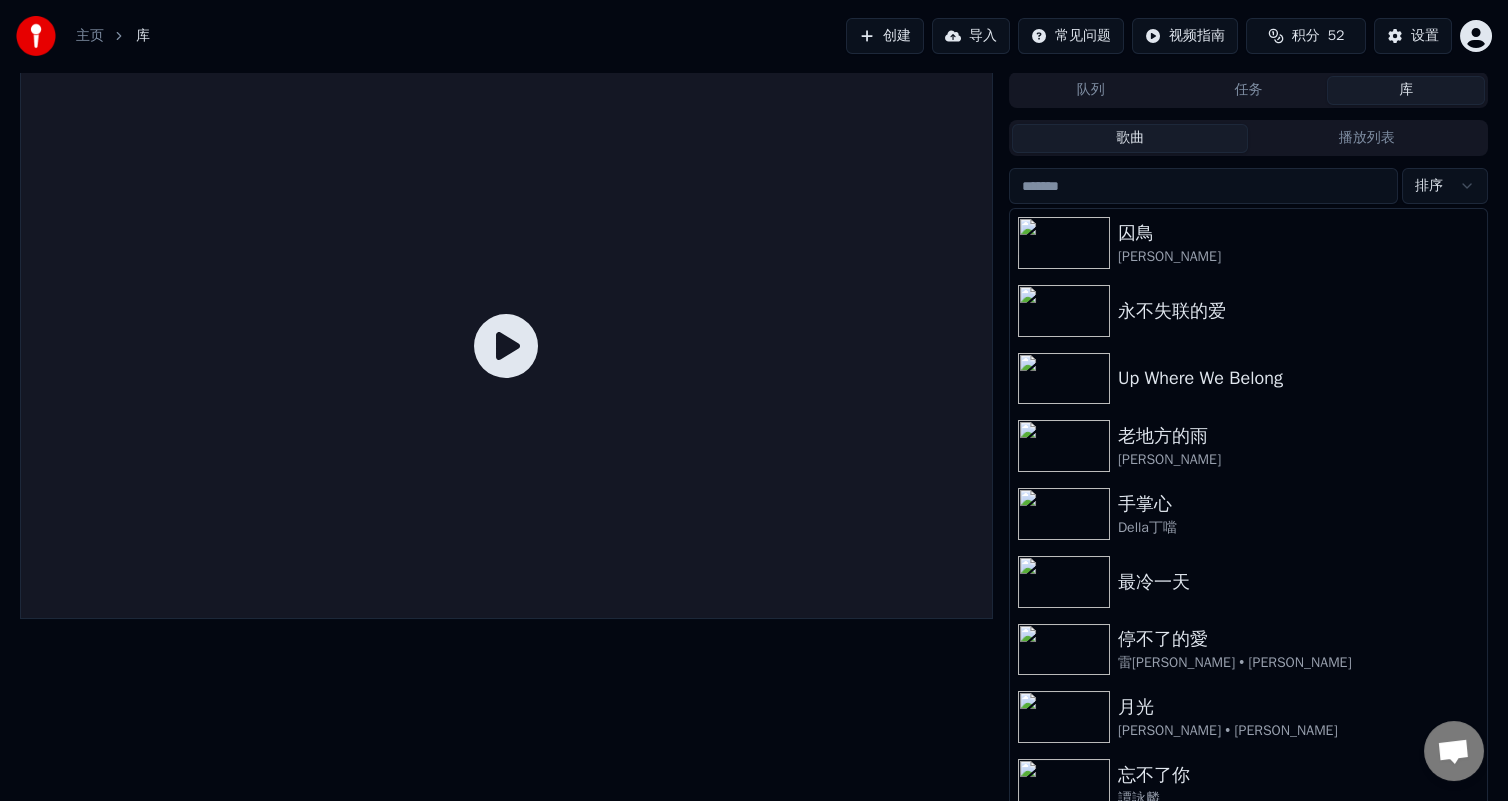click on "库" at bounding box center (1406, 90) 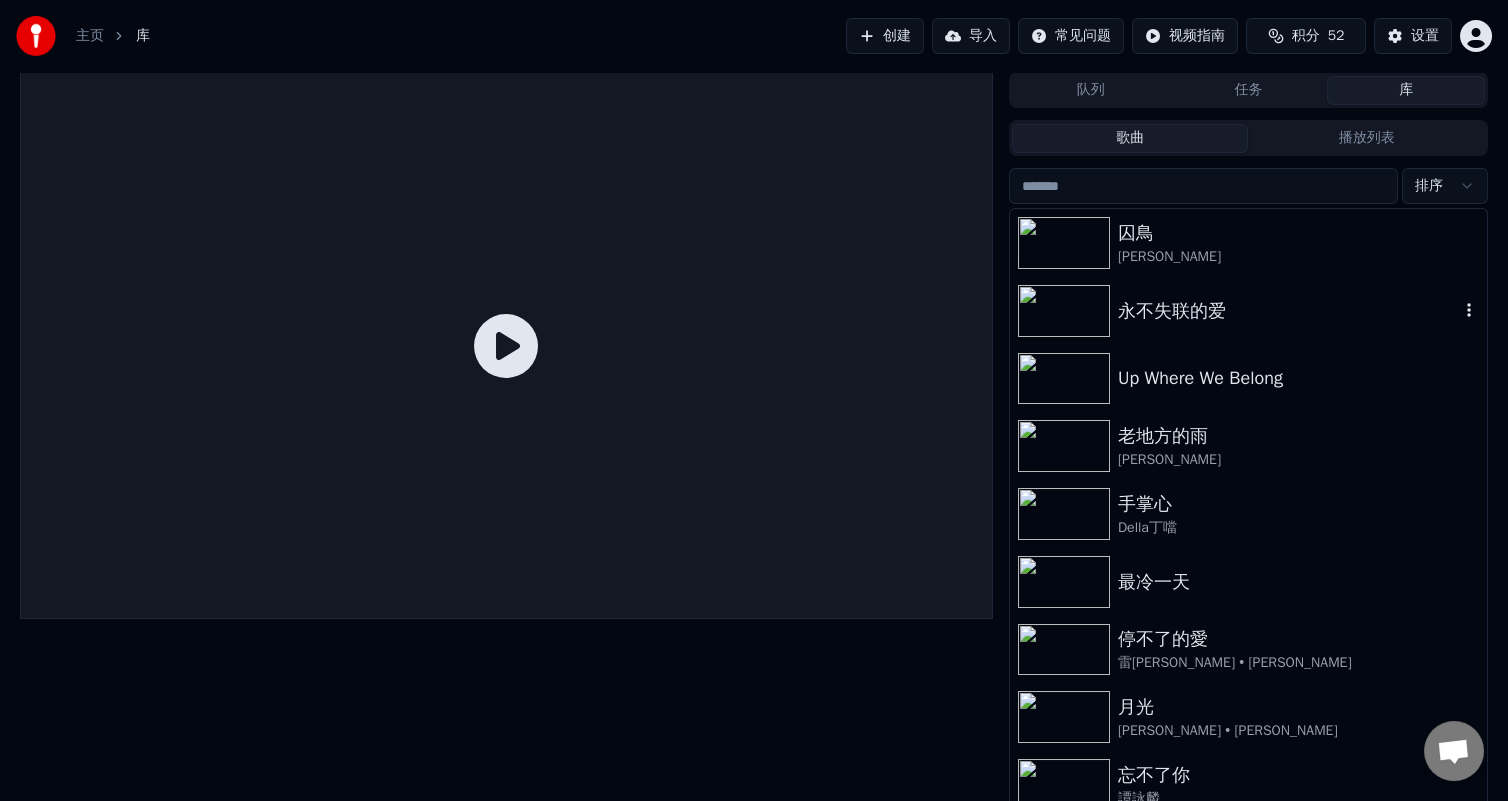 click on "永不失联的爱" at bounding box center (1288, 311) 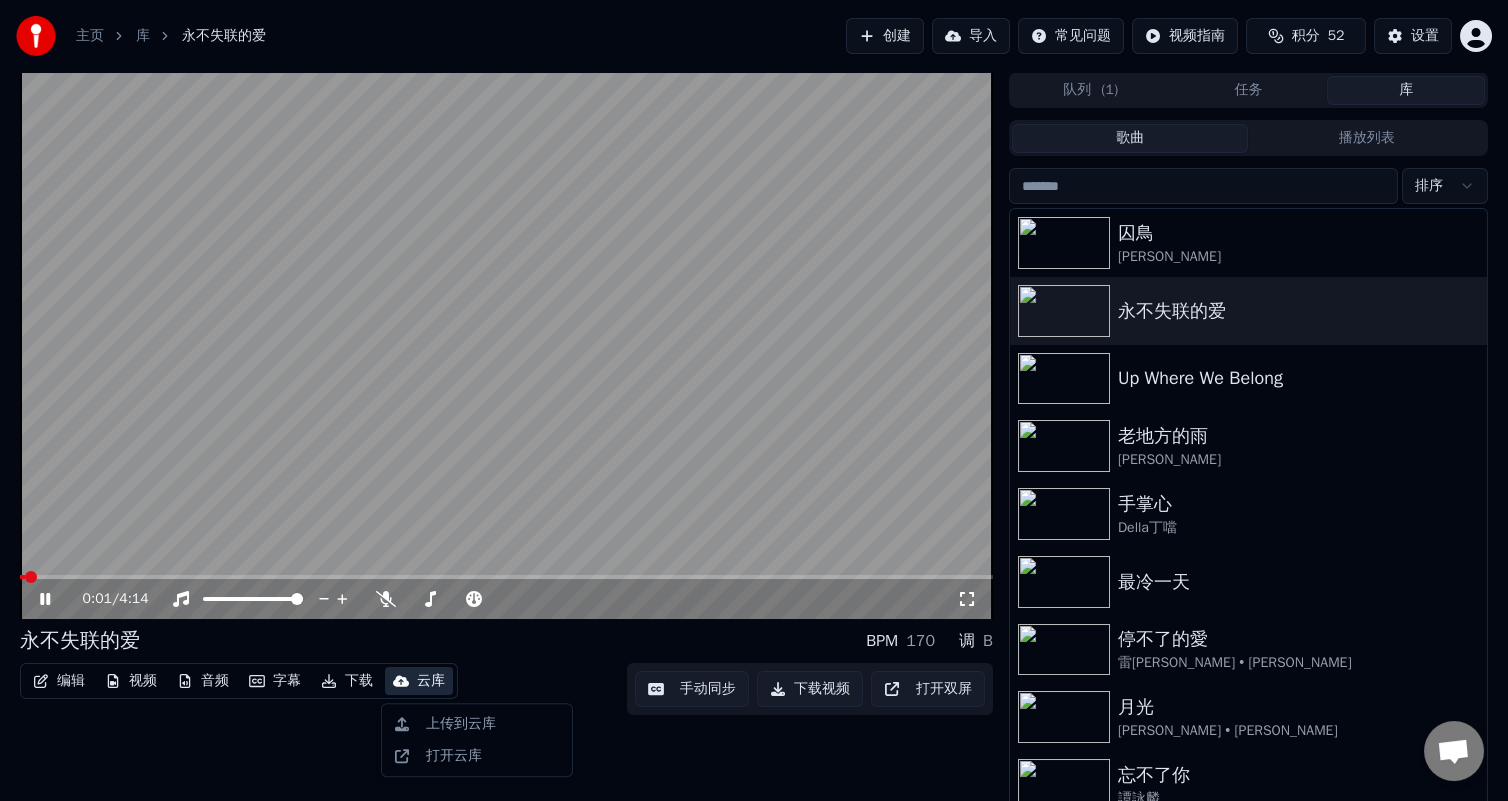 click on "云库" at bounding box center [419, 681] 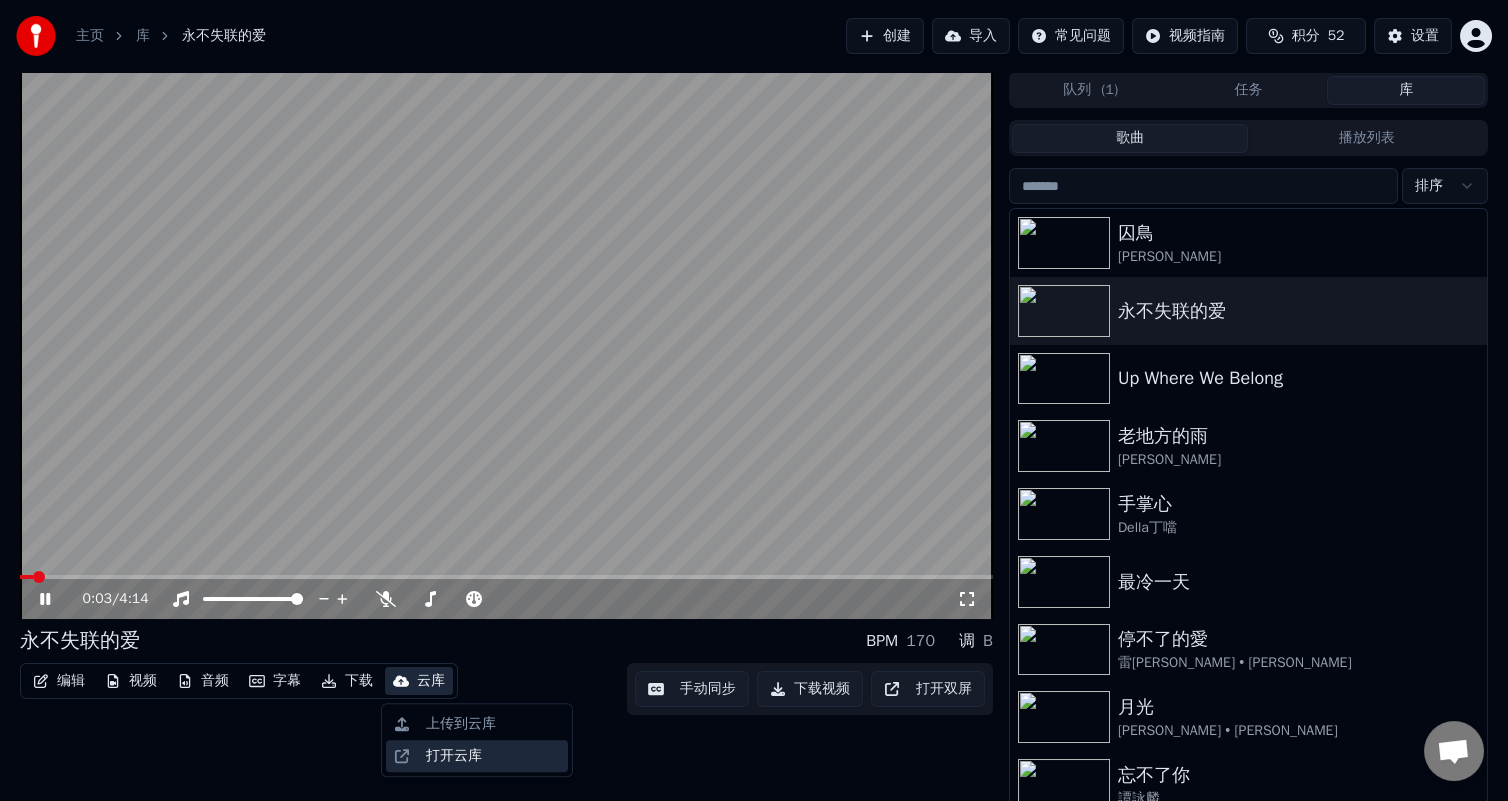 click on "打开云库" at bounding box center [493, 756] 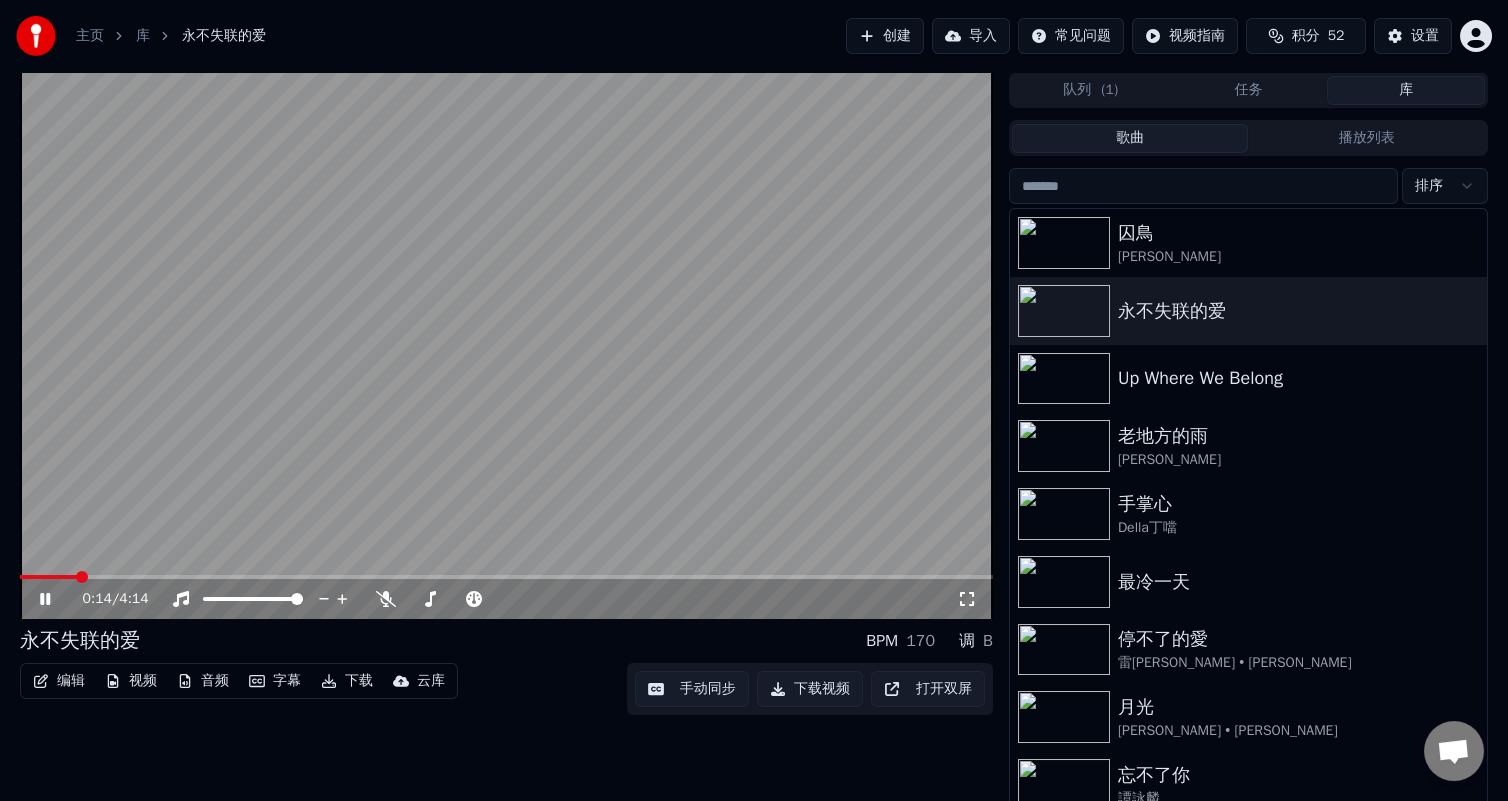 click on "0:14  /  4:14" at bounding box center [506, 599] 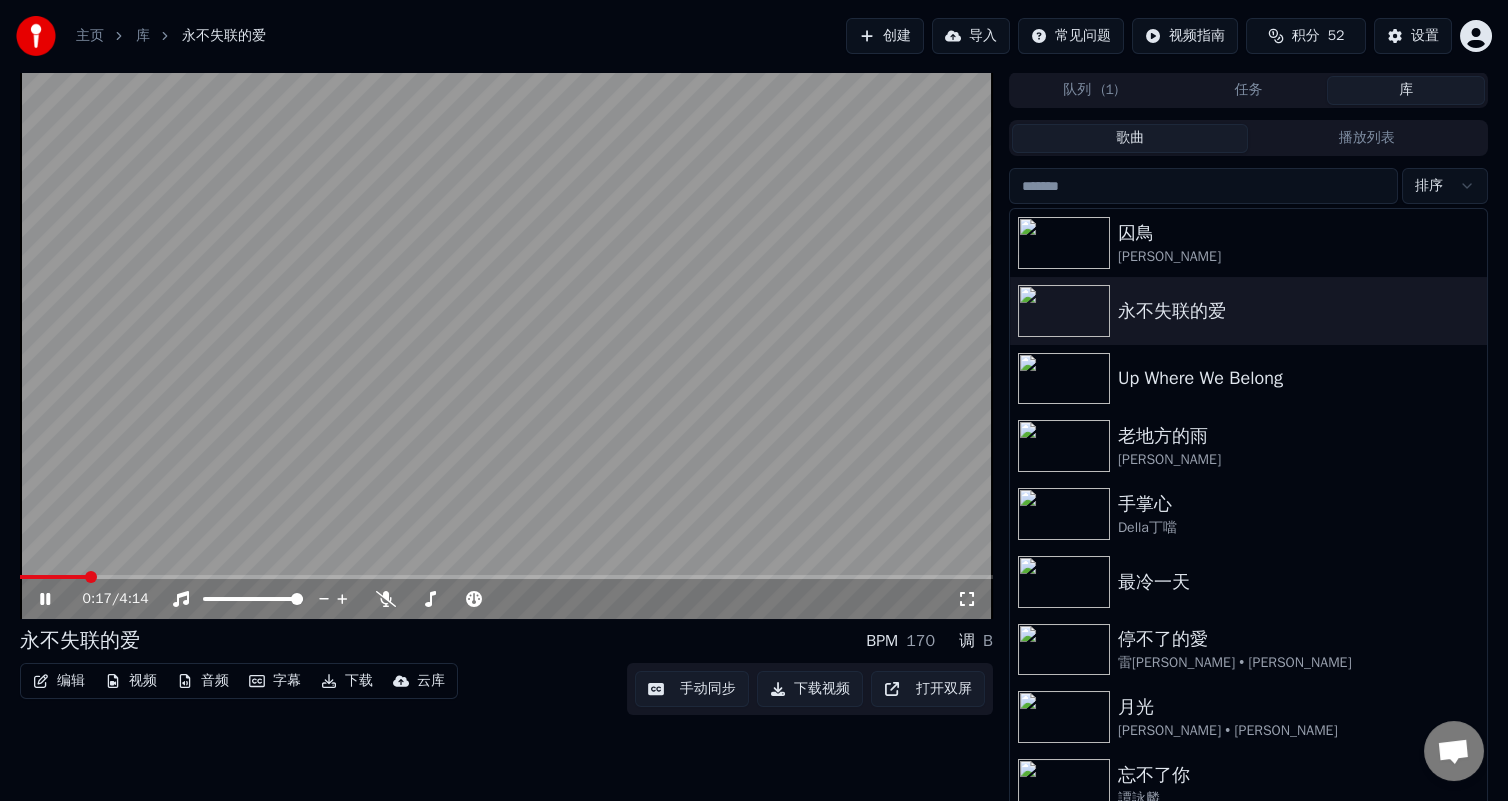click 